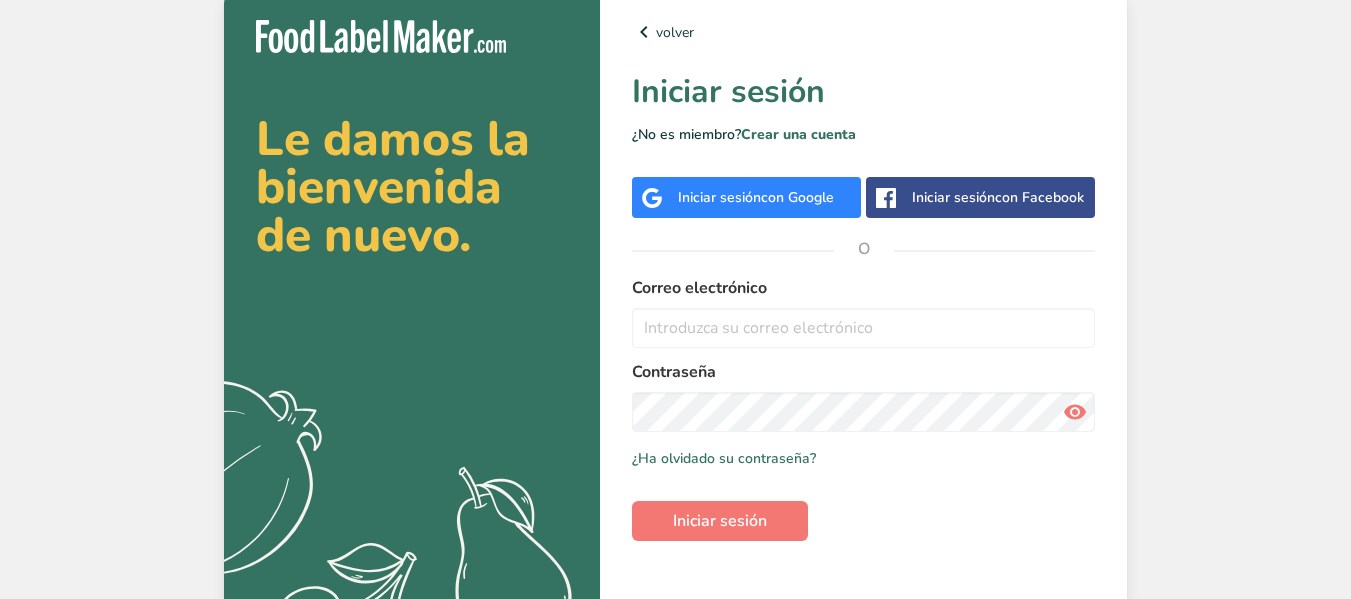scroll, scrollTop: 0, scrollLeft: 0, axis: both 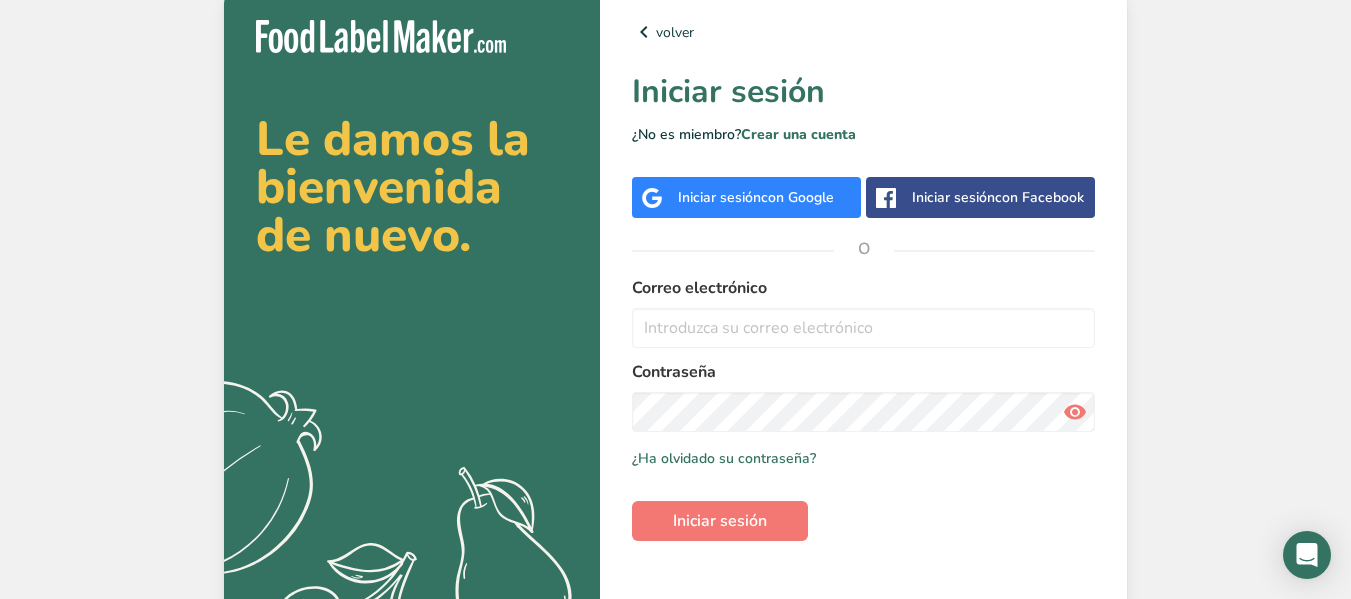 click on "Iniciar sesión   con Google" at bounding box center (756, 197) 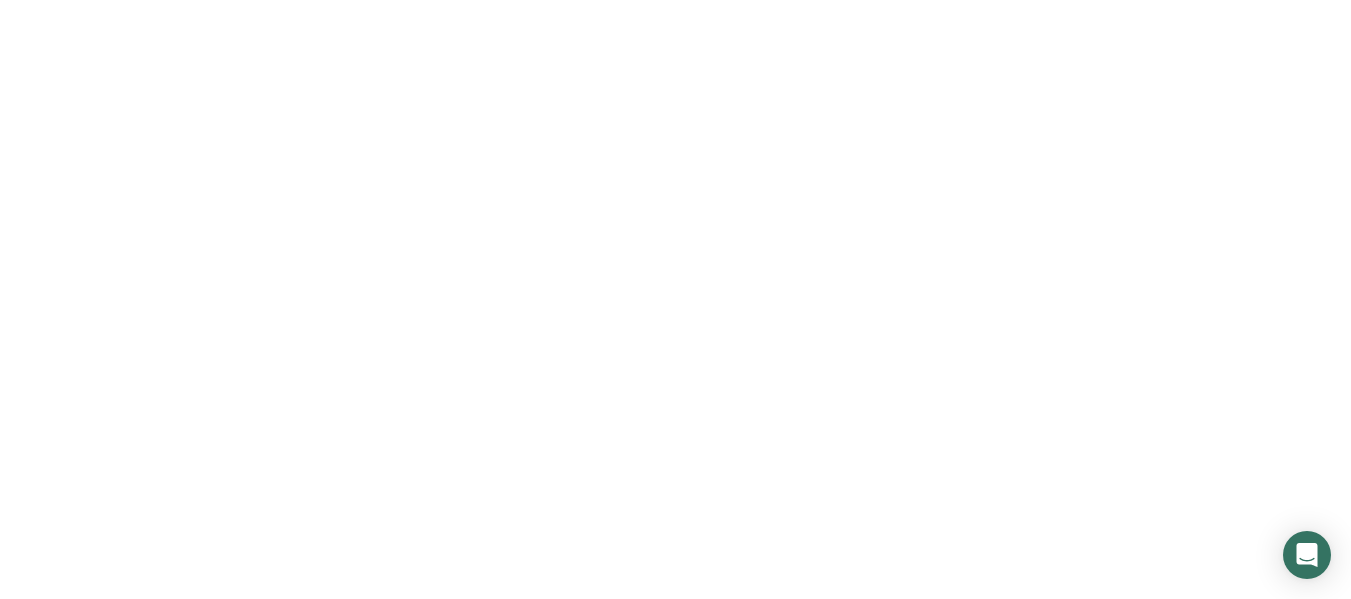 scroll, scrollTop: 0, scrollLeft: 0, axis: both 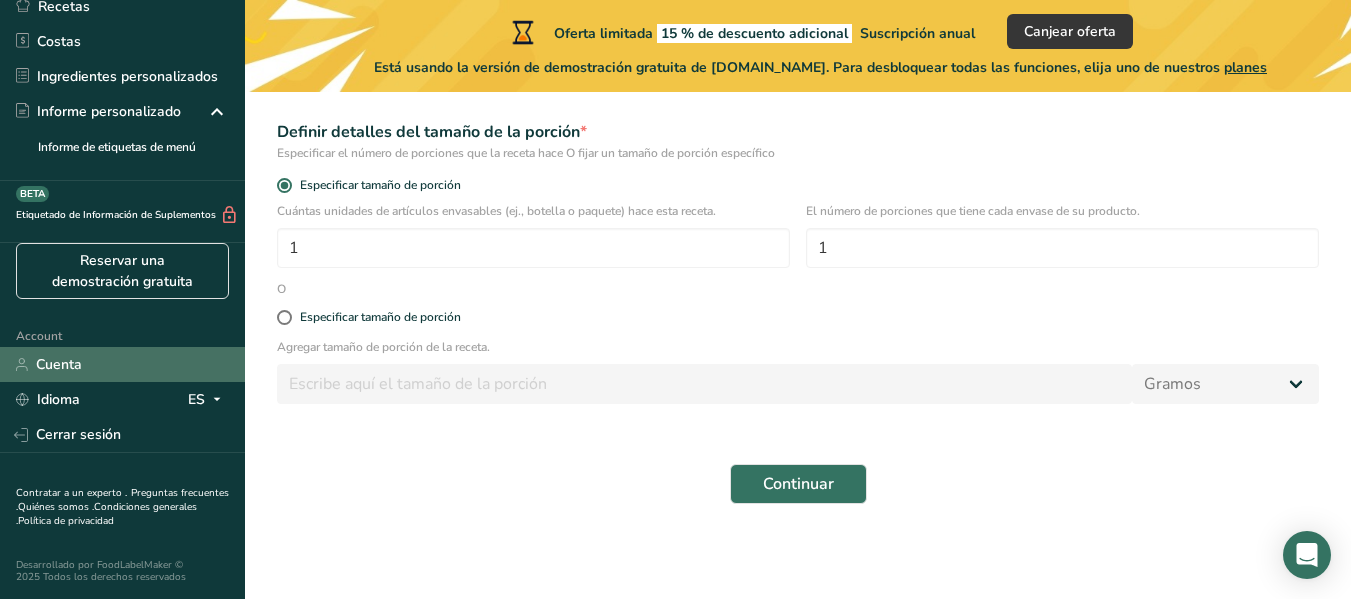 click on "Cuenta" at bounding box center [122, 364] 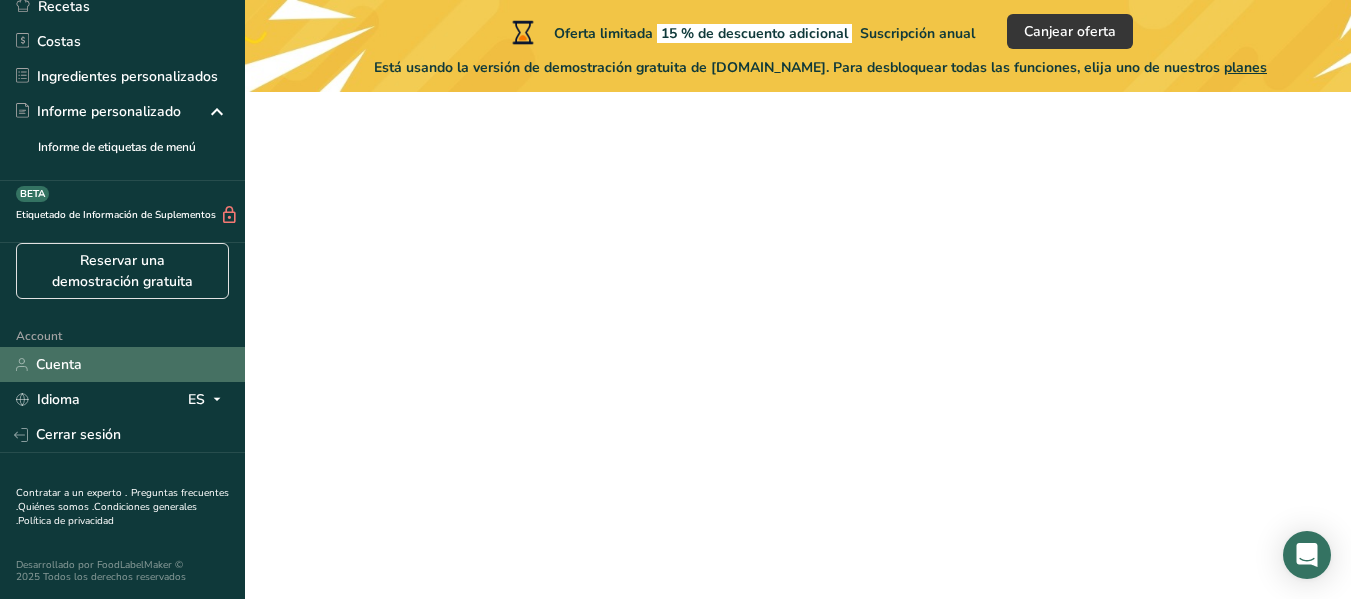 scroll, scrollTop: 92, scrollLeft: 0, axis: vertical 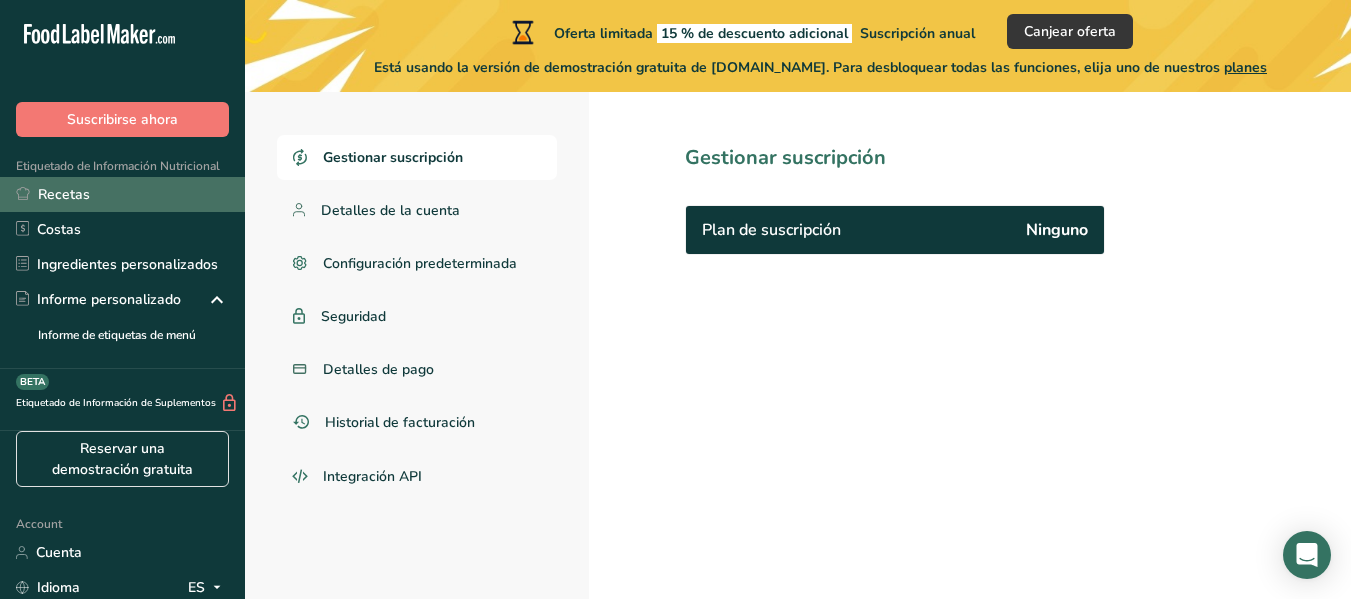 click on "Recetas" at bounding box center (122, 194) 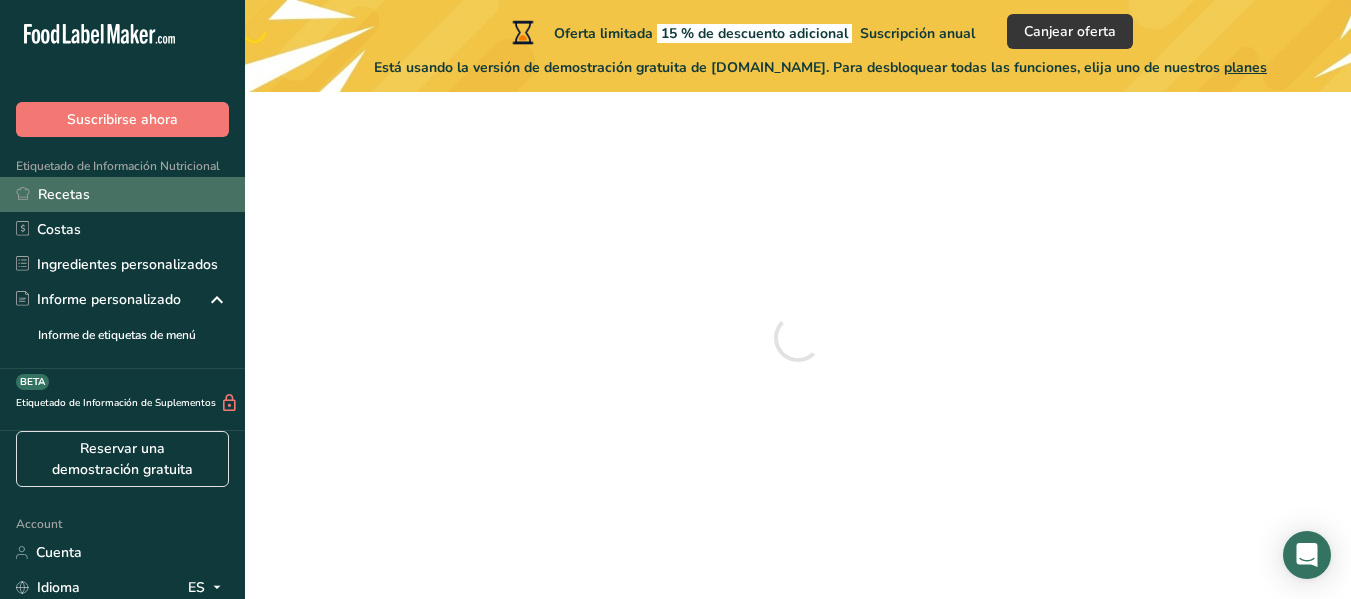 scroll, scrollTop: 0, scrollLeft: 0, axis: both 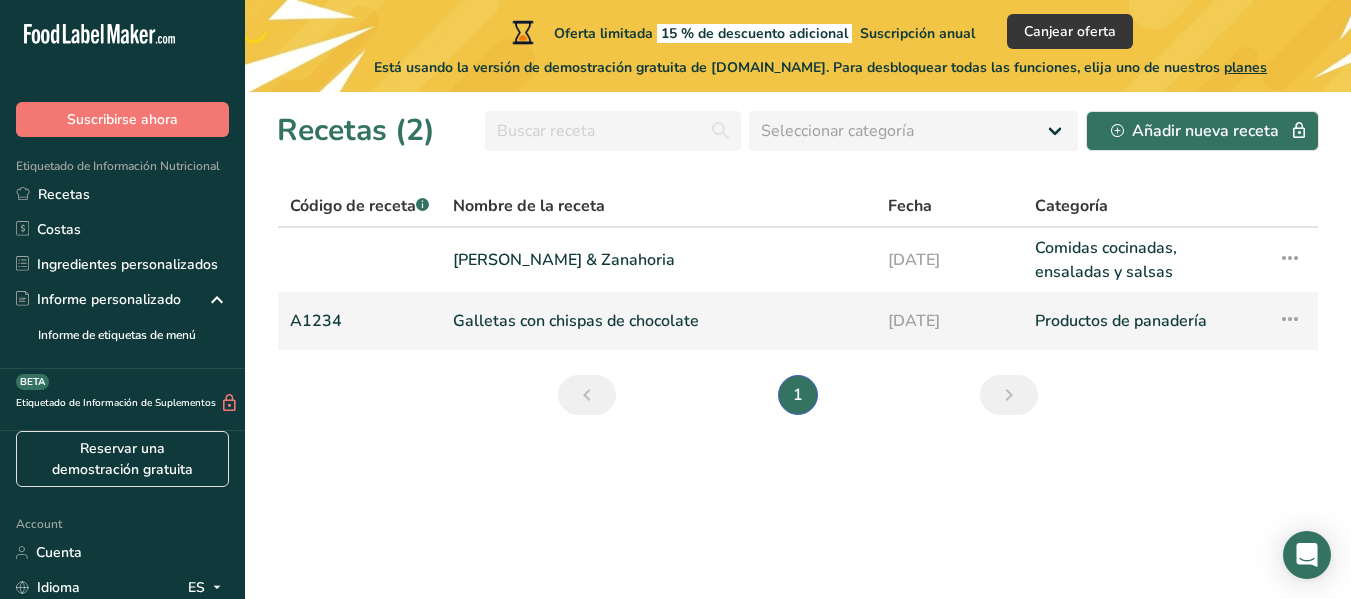 click at bounding box center (1290, 319) 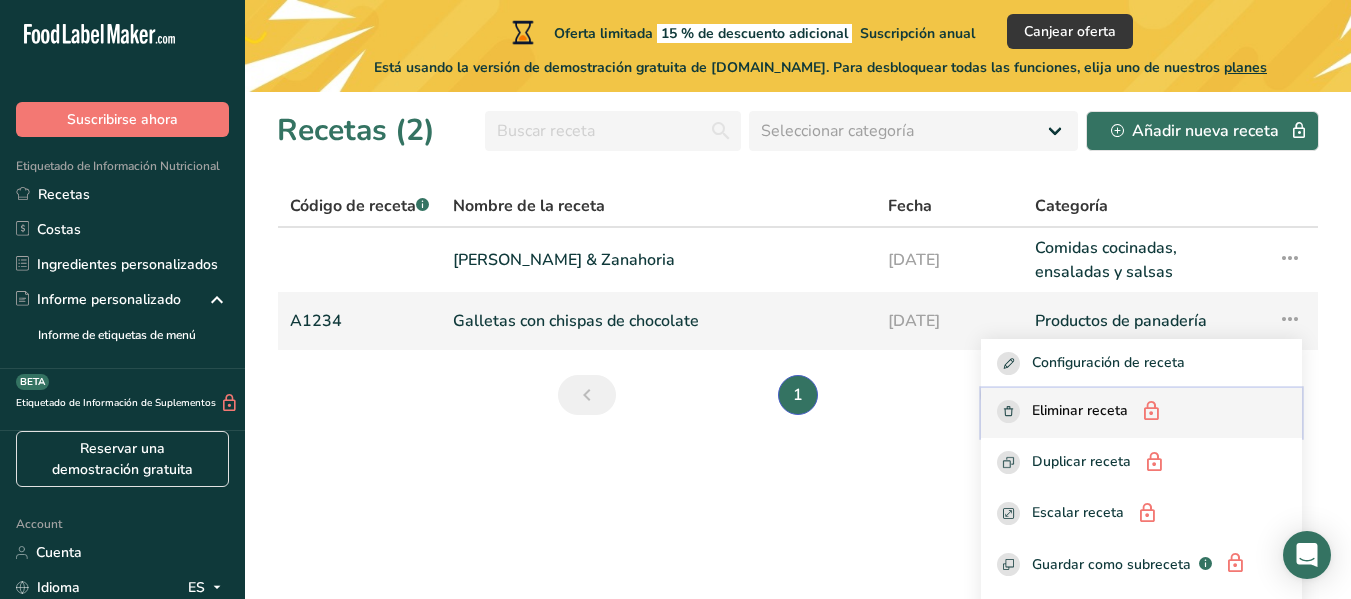 click on "Eliminar receta" at bounding box center (1080, 412) 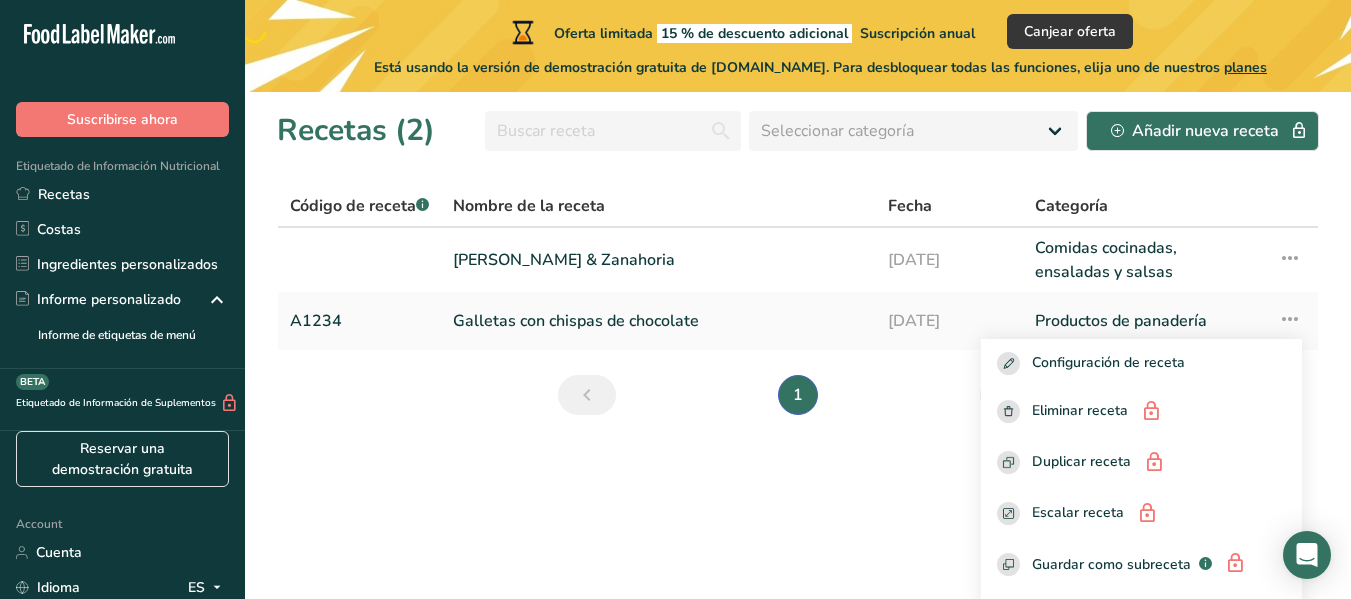 click on "Recetas (2)
Seleccionar categoría
Todos
Productos de panadería
Bebidas
Confitería
Comidas cocinadas, ensaladas y salsas
Lácteos
Aperitivos
Añadir nueva receta
Código de receta
.a-a{fill:#347362;}.b-a{fill:#fff;}          Nombre de la receta   Fecha   Categoría
Zucchini & Zanahoria
29-05-2025
Comidas cocinadas, ensaladas y salsas
Configuración de receta       Eliminar receta             Duplicar receta               Escalar receta               Guardar como subreceta   .a-a{fill:#347362;}.b-a{fill:#fff;}                                 Desglose nutricional                 Tarjeta de la receta
Novedad" at bounding box center [798, 345] 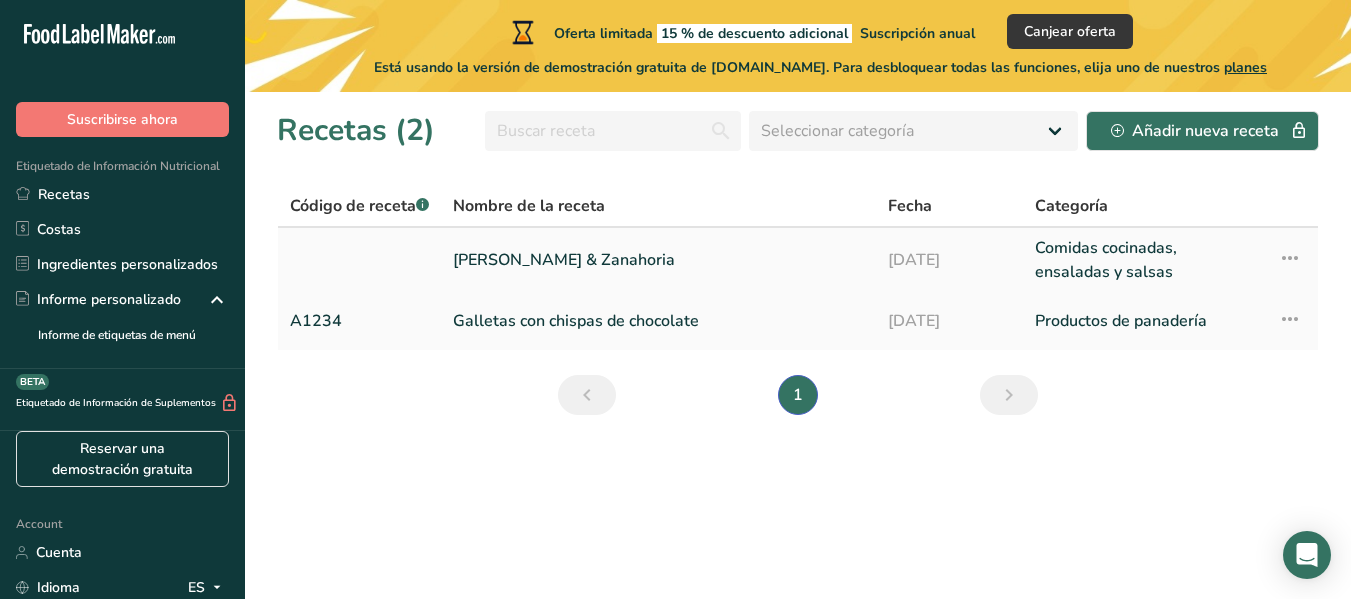 click on "Zucchini & Zanahoria" at bounding box center [658, 260] 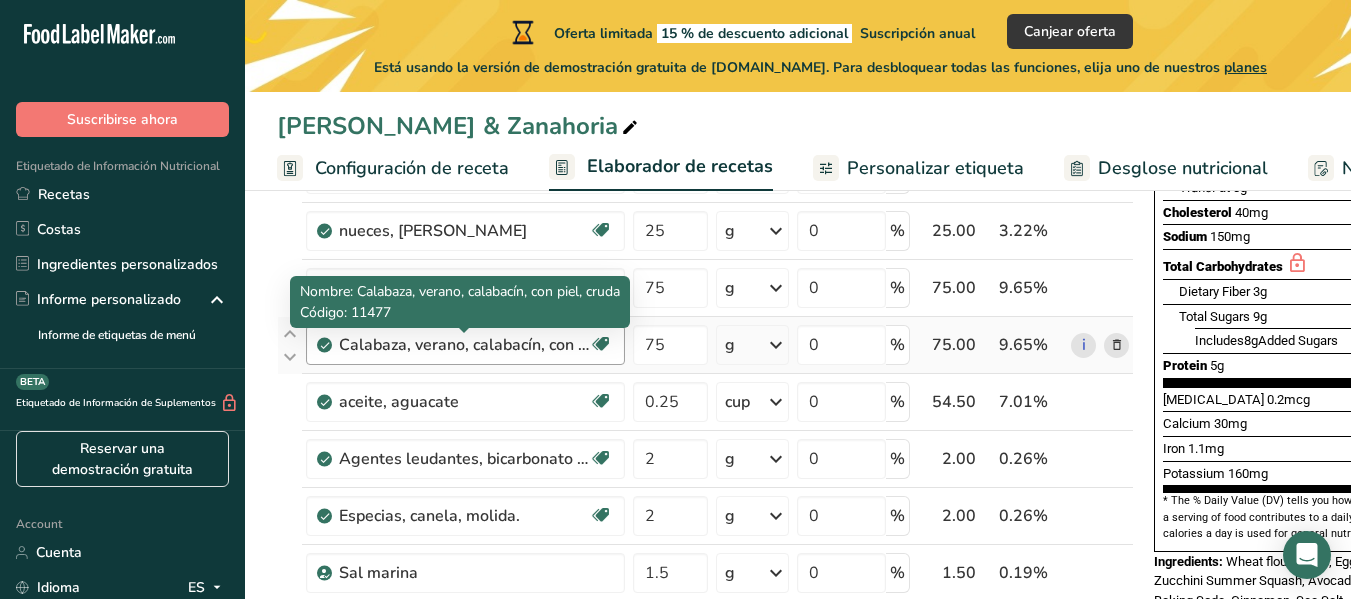 scroll, scrollTop: 405, scrollLeft: 0, axis: vertical 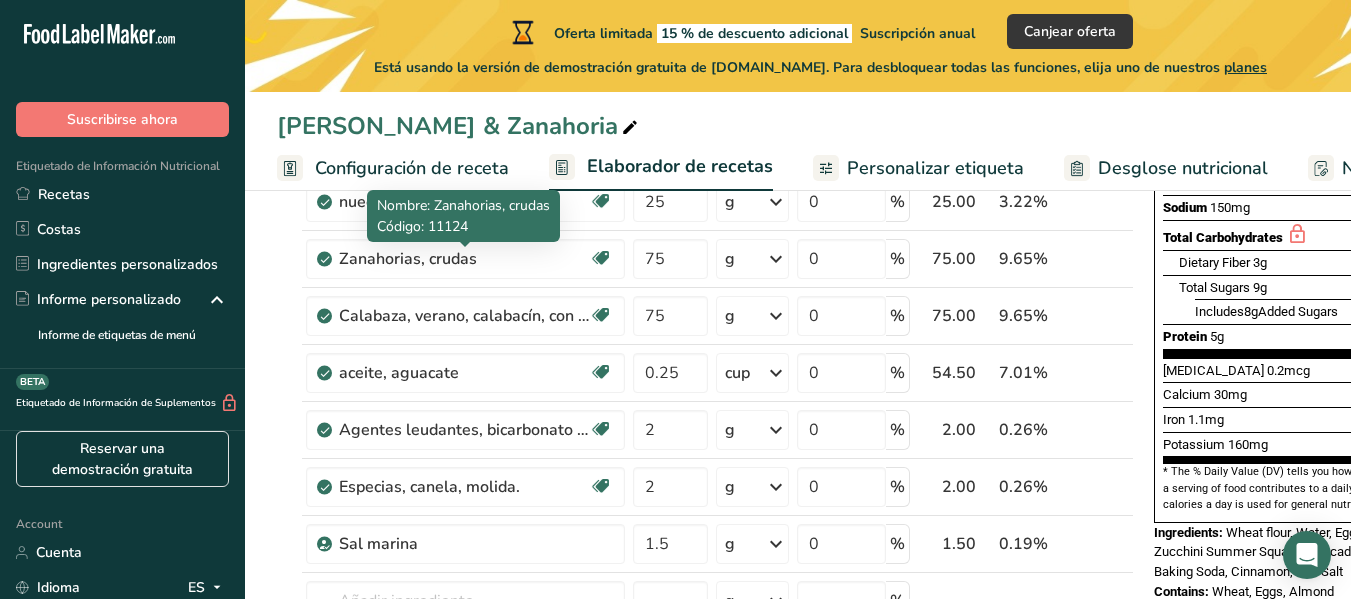 click at bounding box center [465, 247] 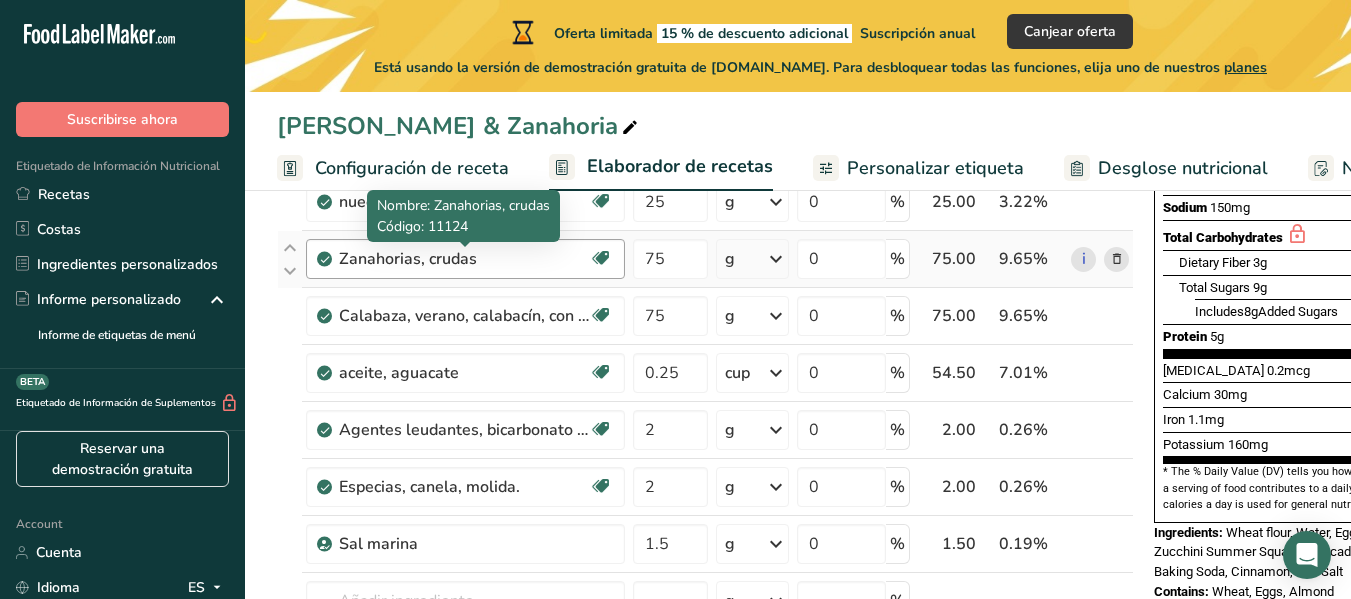 click on "Zanahorias, crudas" at bounding box center (464, 259) 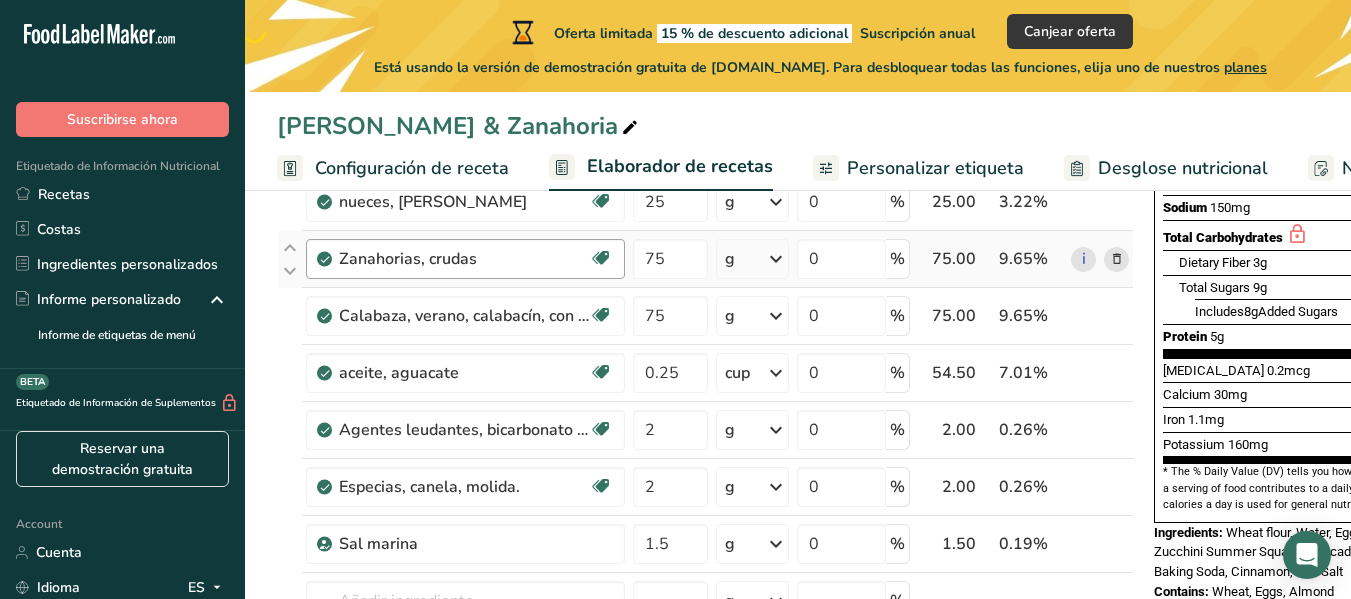 click on "Zanahorias, crudas" at bounding box center (464, 259) 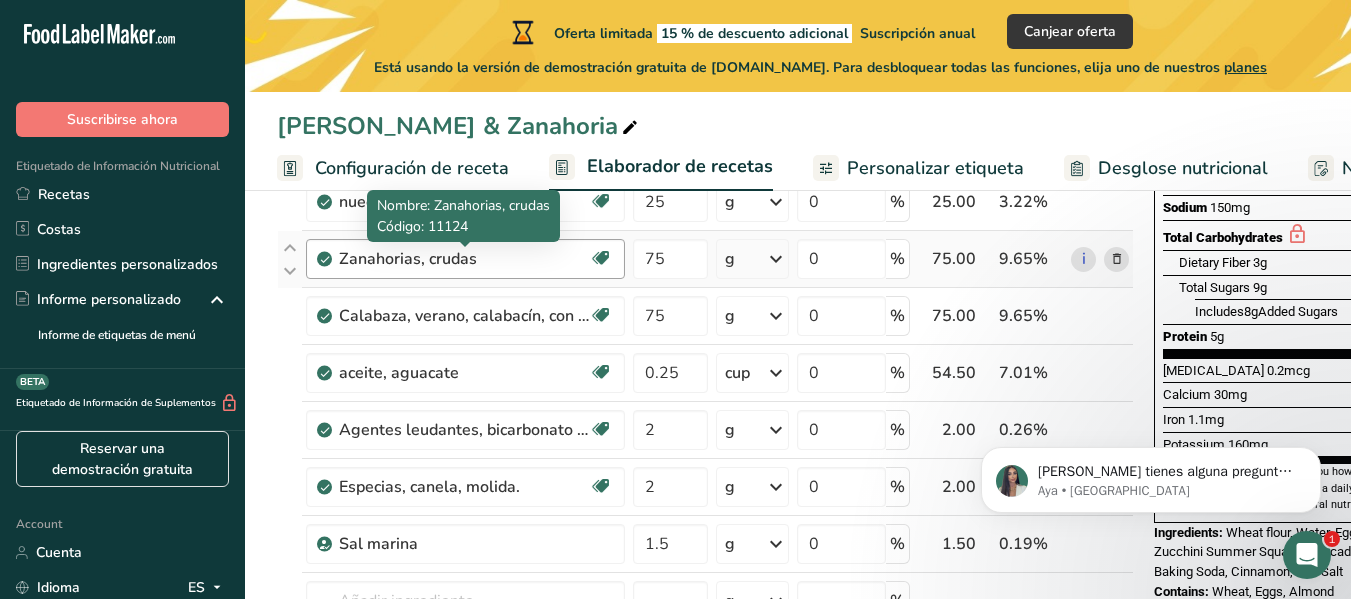 scroll, scrollTop: 0, scrollLeft: 0, axis: both 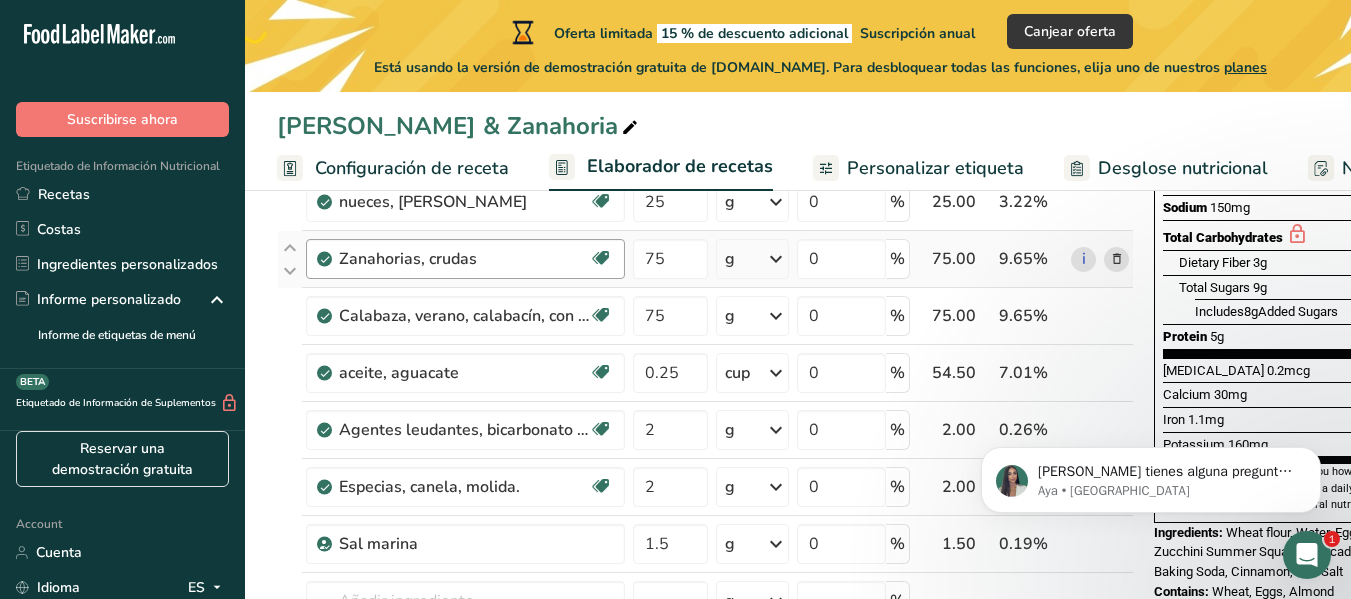 drag, startPoint x: 520, startPoint y: 253, endPoint x: 495, endPoint y: 256, distance: 25.179358 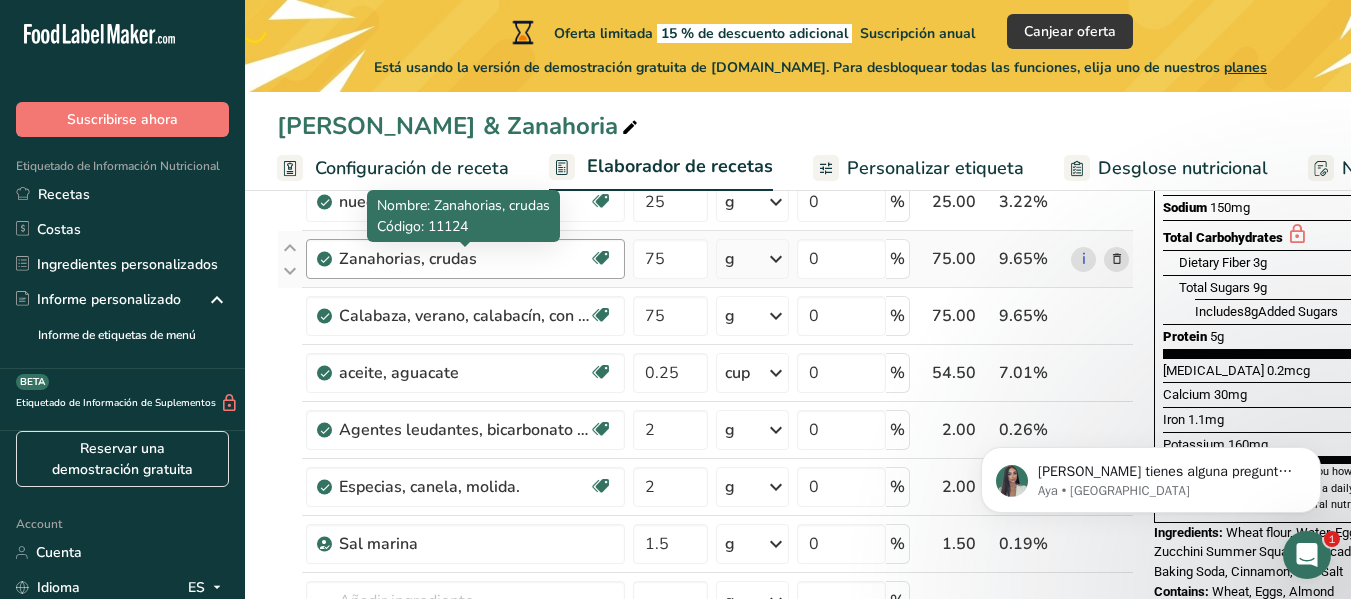 click on "Zanahorias, crudas" at bounding box center [464, 259] 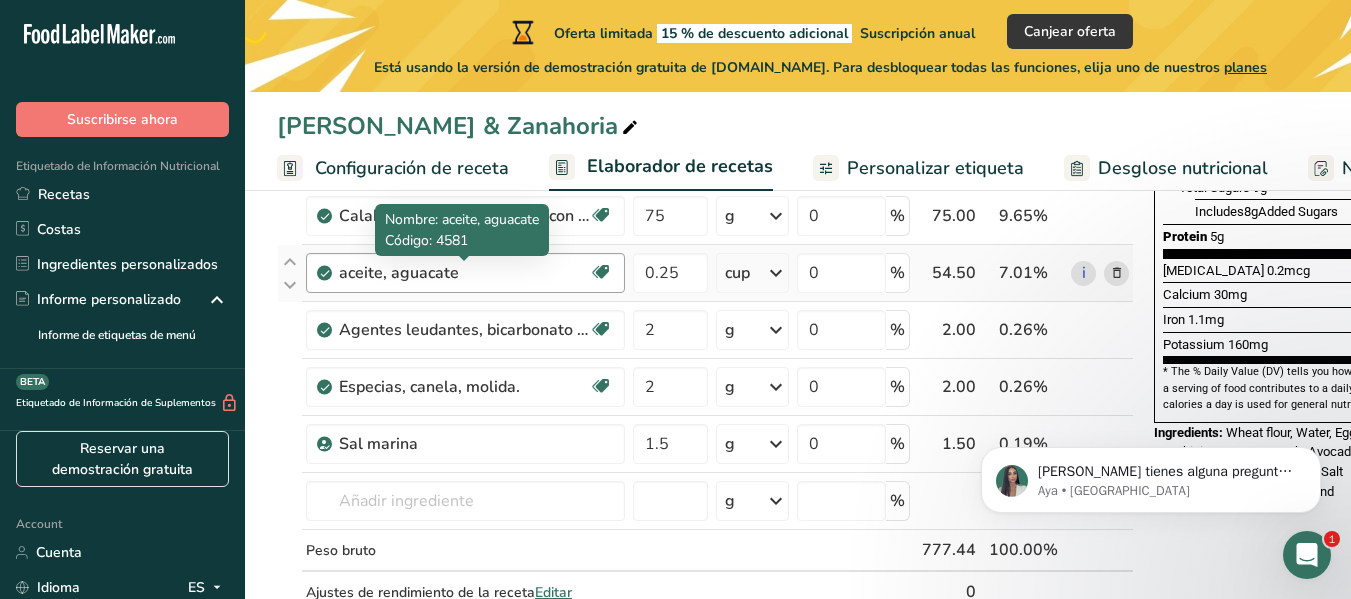 scroll, scrollTop: 506, scrollLeft: 0, axis: vertical 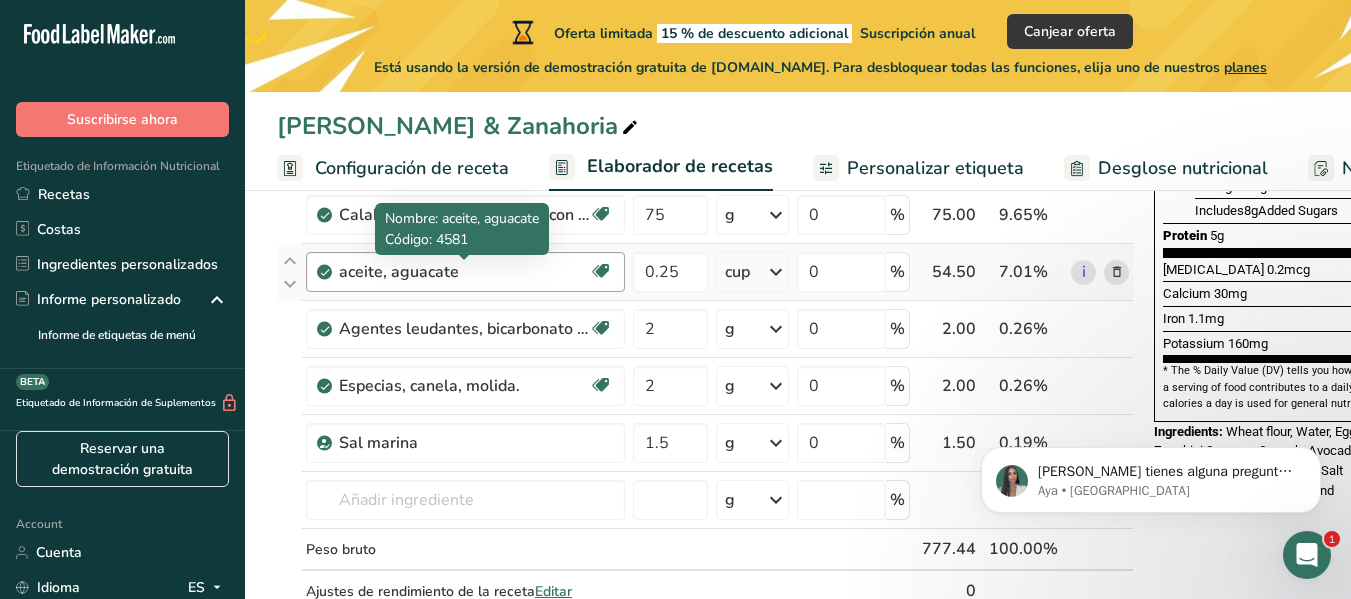 click on "aceite, aguacate" at bounding box center [464, 272] 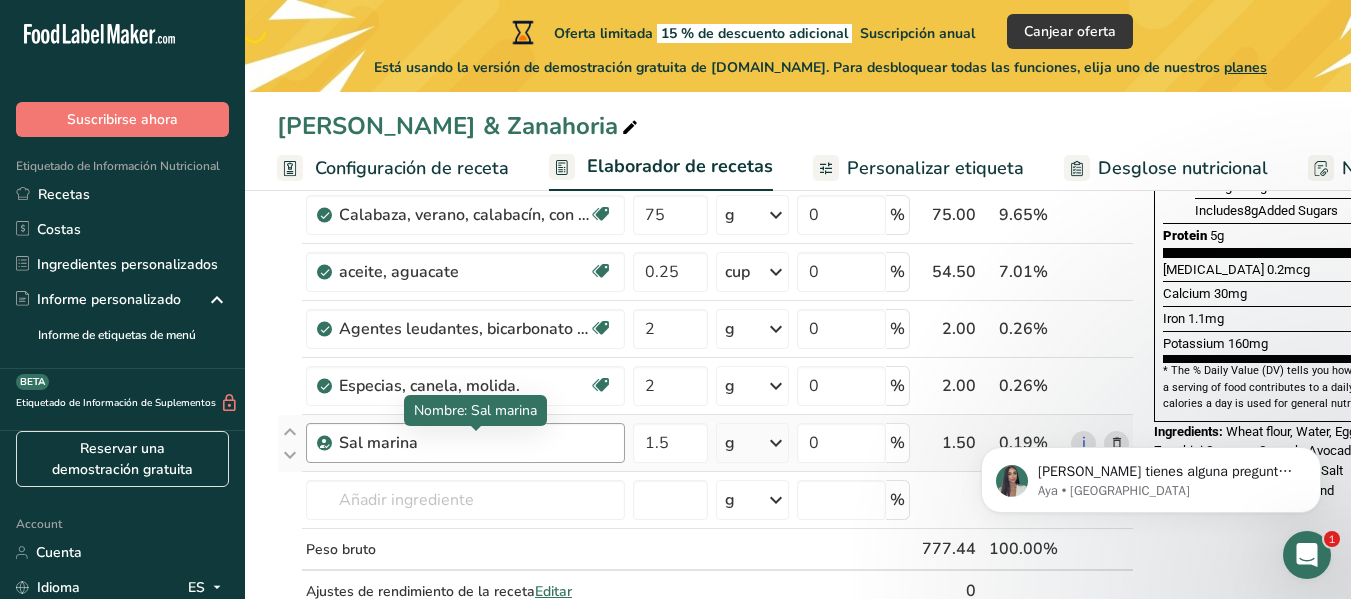 scroll, scrollTop: 674, scrollLeft: 0, axis: vertical 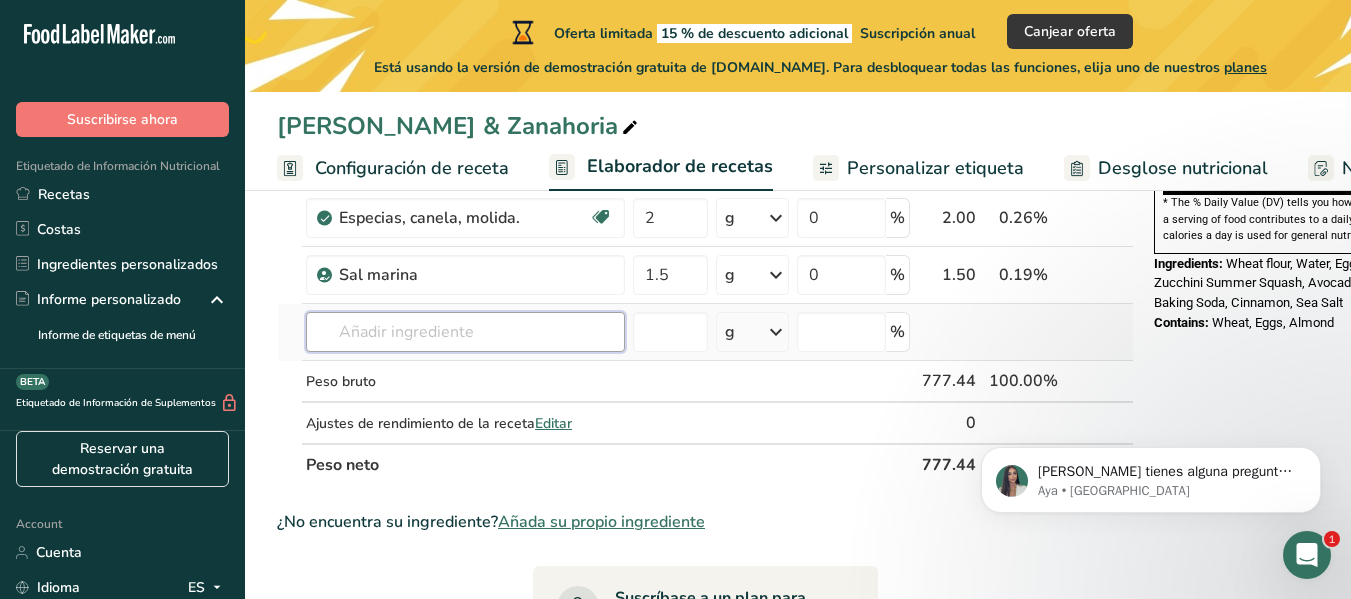 click at bounding box center (465, 332) 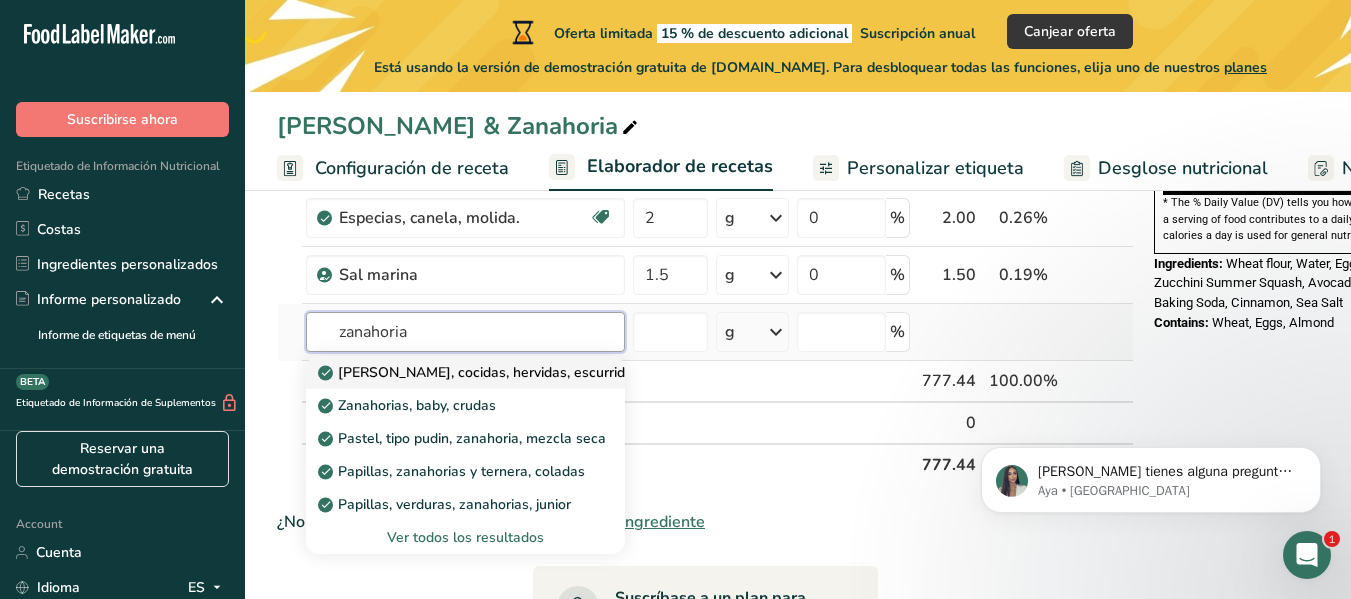 type on "zanahoria" 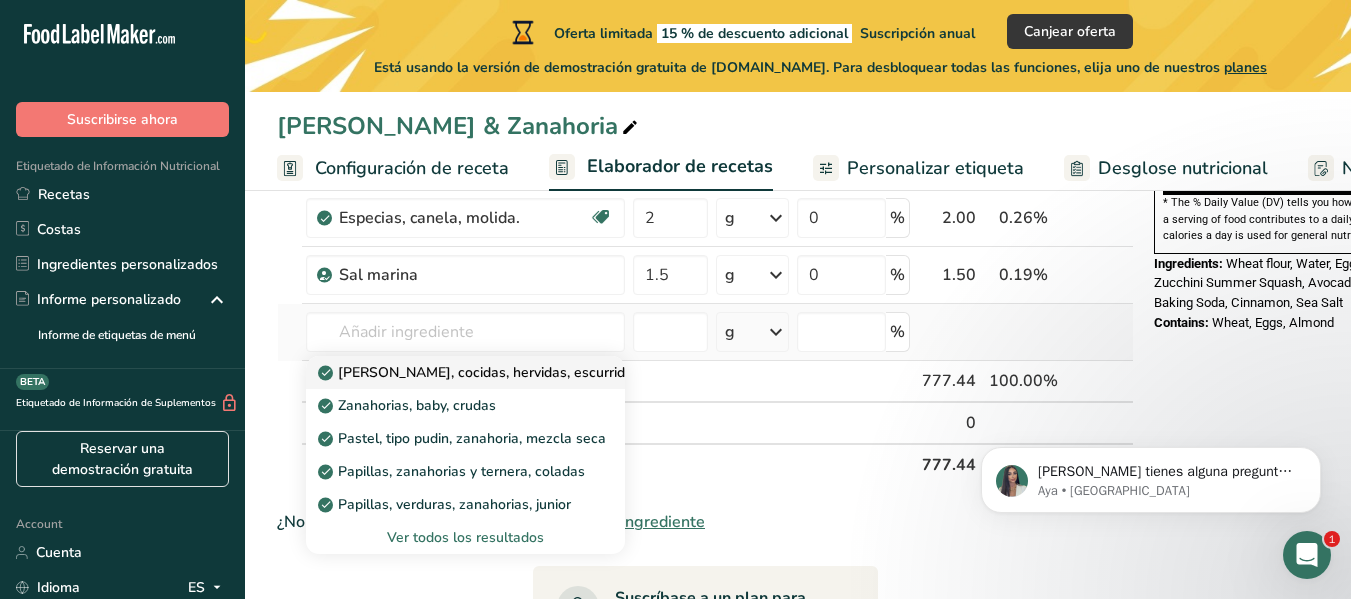click on "Zanahorias, cocidas, hervidas, escurridas, sin sal" at bounding box center [505, 372] 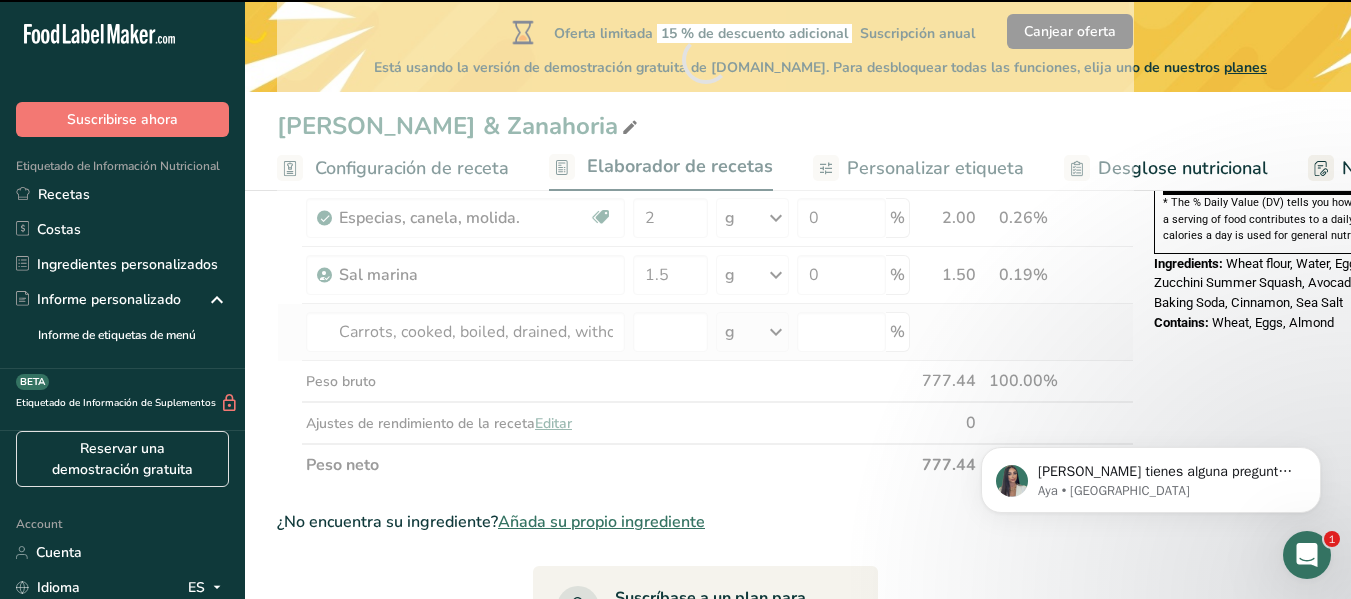 type on "0" 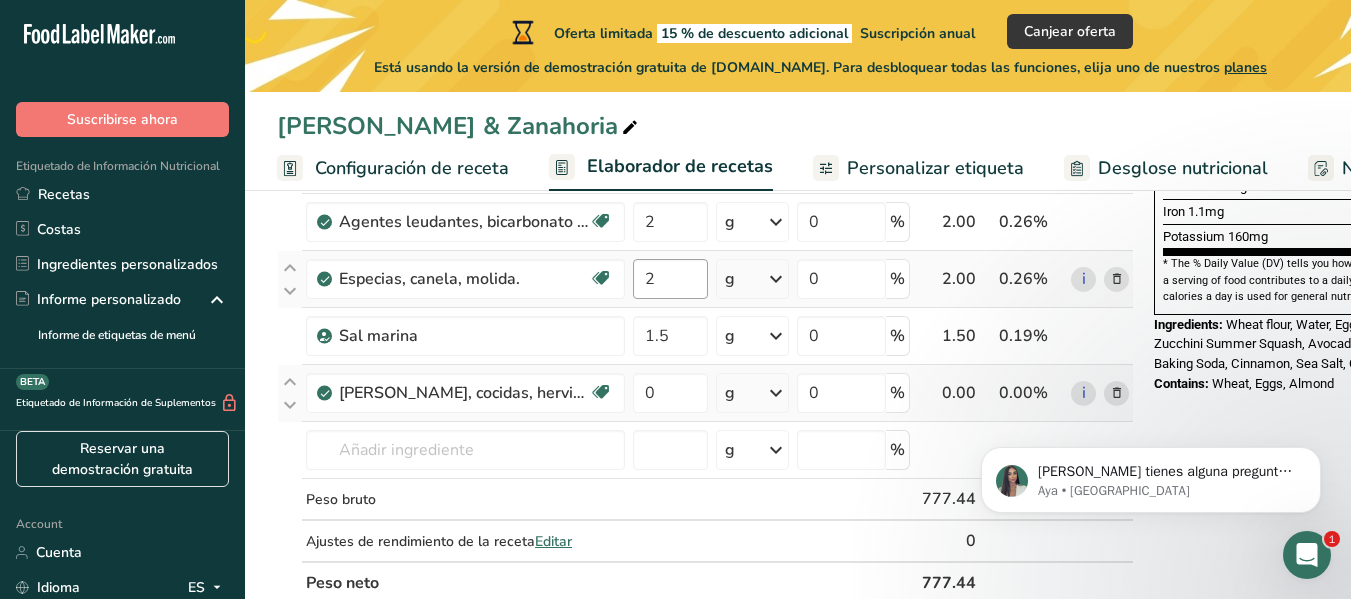 scroll, scrollTop: 612, scrollLeft: 0, axis: vertical 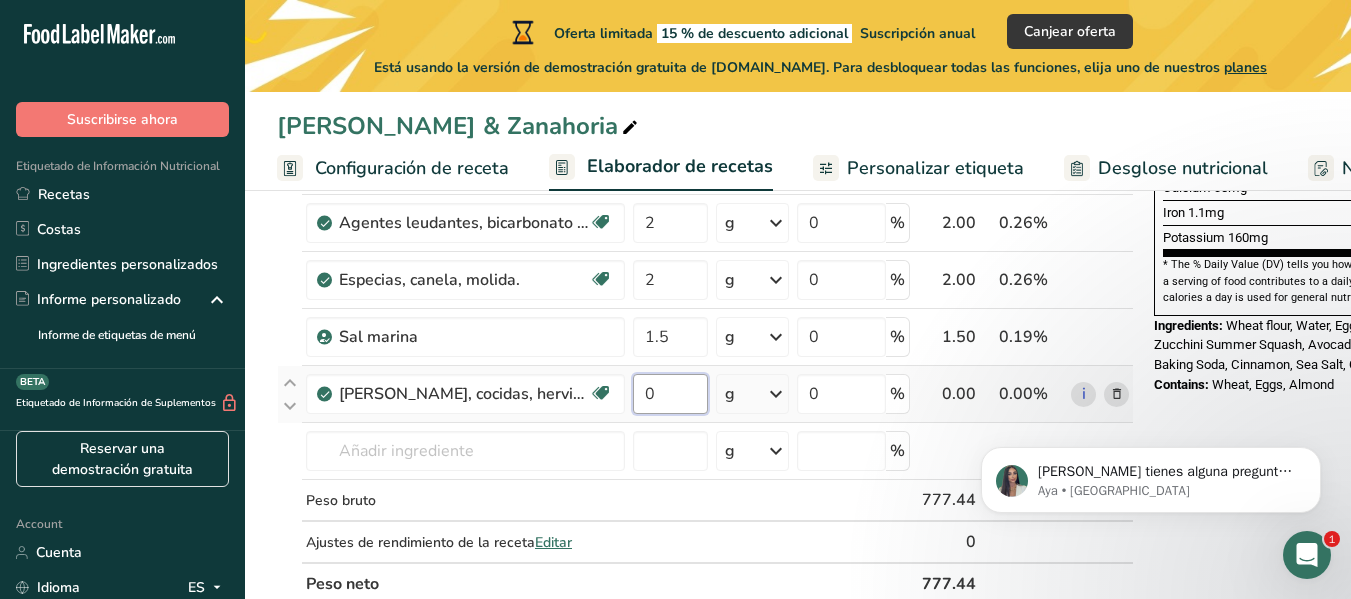 click on "0" at bounding box center (670, 394) 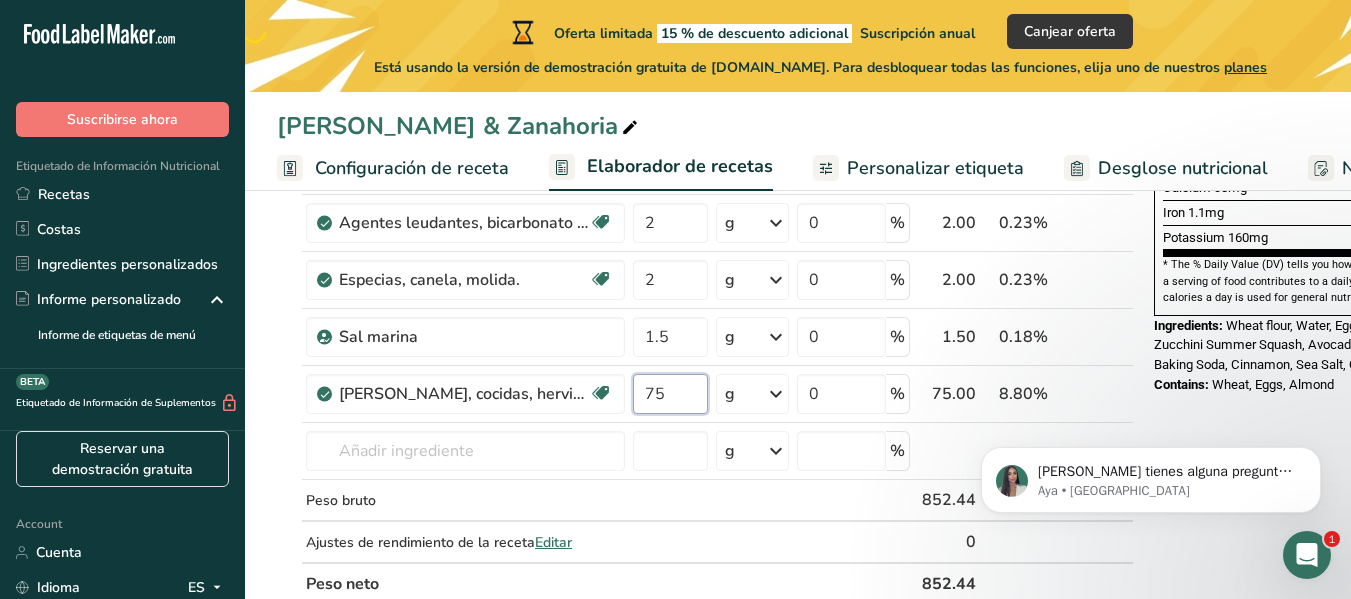type on "75" 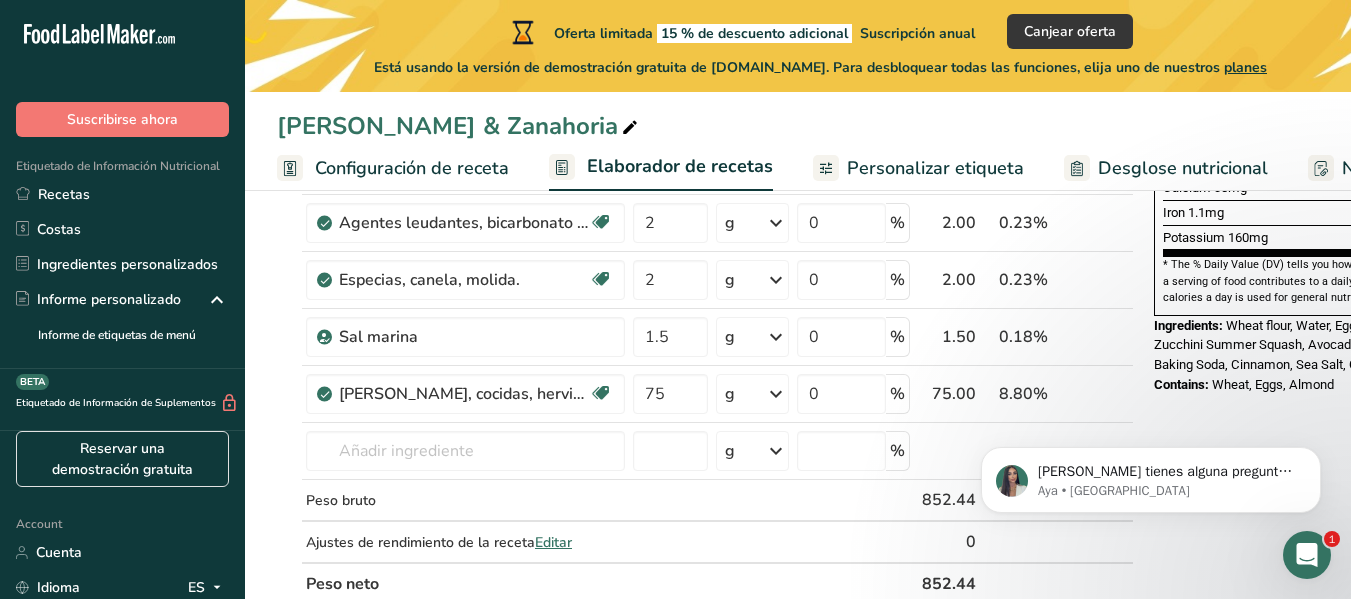 click on "Añadir ingredientes
Administrar receta         Eliminar receta             Duplicar receta               Escalar receta               Guardar como subreceta   .a-a{fill:#347362;}.b-a{fill:#fff;}                                 Desglose nutricional                 Tarjeta de la receta
Novedad
Informe de patrón de aminoácidos             Historial de actividad
Descargar
Elija su estilo de etiqueta preferido
Etiqueta estándar FDA
Etiqueta estándar FDA
El formato más común para etiquetas de información nutricional en cumplimiento con el tipo de letra, estilo y requisitos de la FDA.
Etiqueta tabular FDA
Un formato de etiqueta conforme a las regulaciones de la FDA presentado en una disposición tabular (horizontal).
Etiqueta lineal FDA" at bounding box center (798, 455) 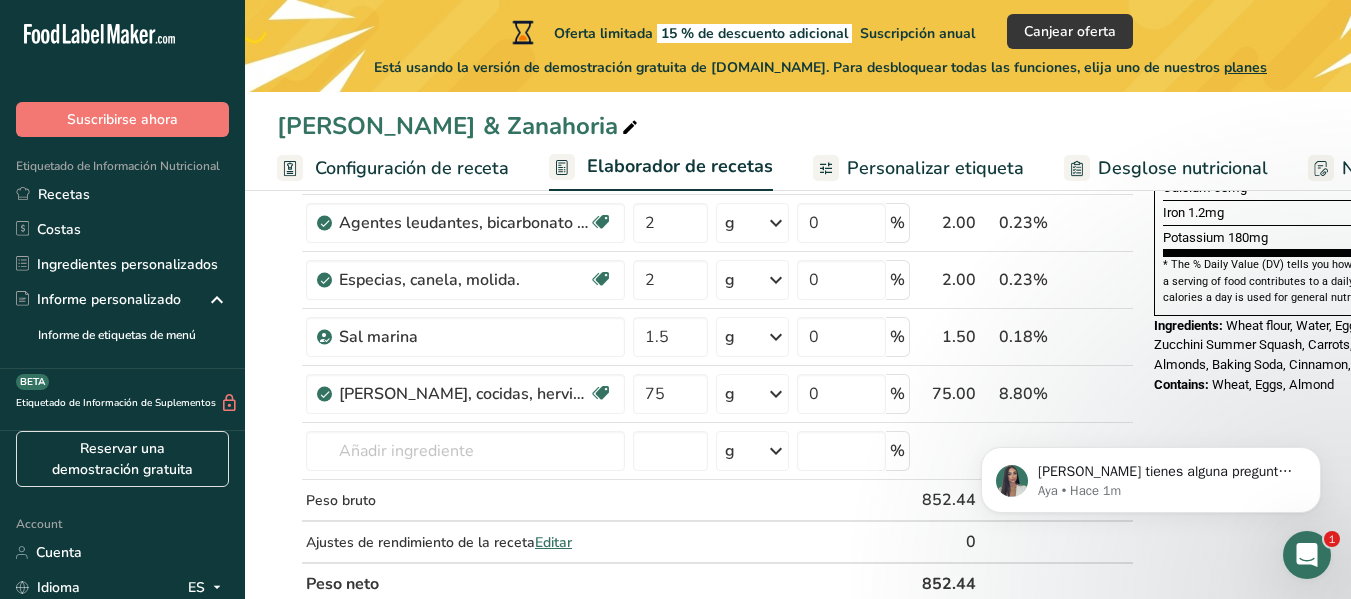 scroll, scrollTop: 0, scrollLeft: 111, axis: horizontal 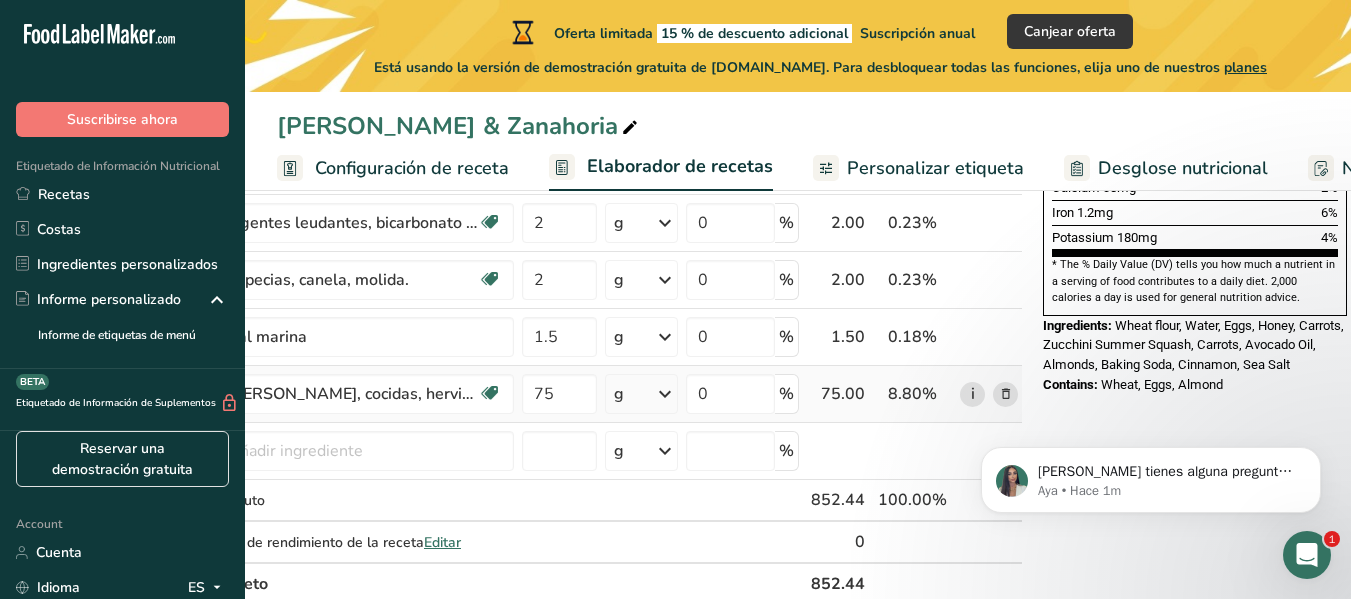 click on "i" at bounding box center [972, 394] 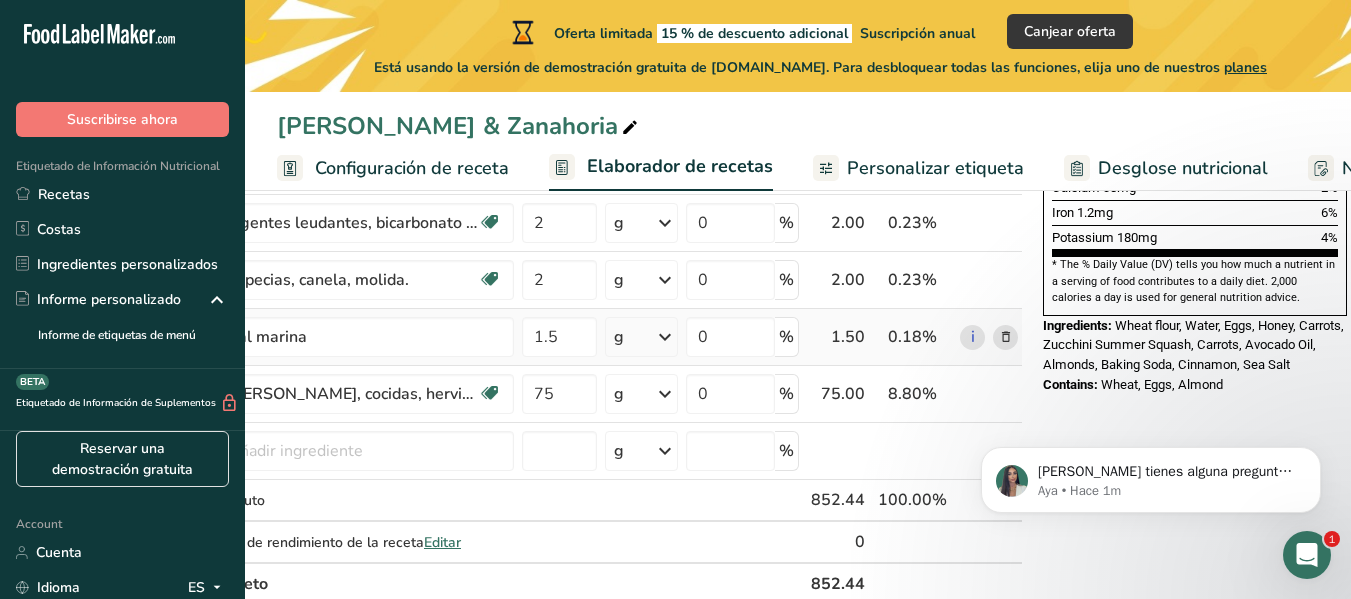 scroll, scrollTop: 0, scrollLeft: 0, axis: both 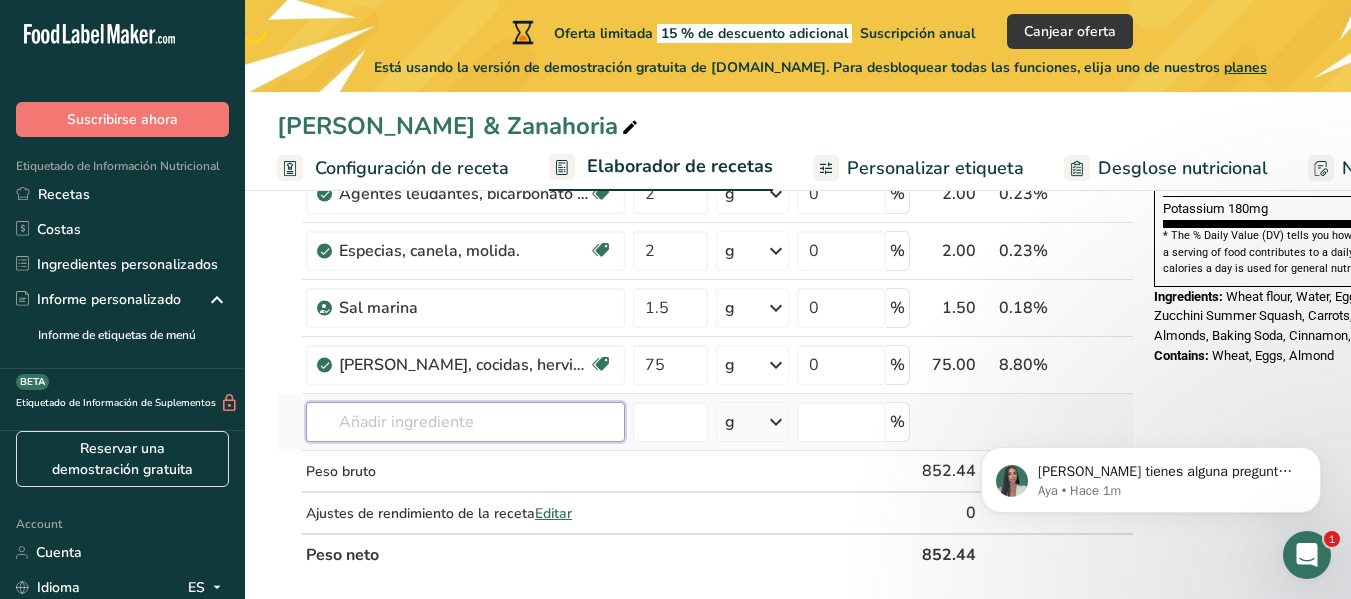 click at bounding box center (465, 422) 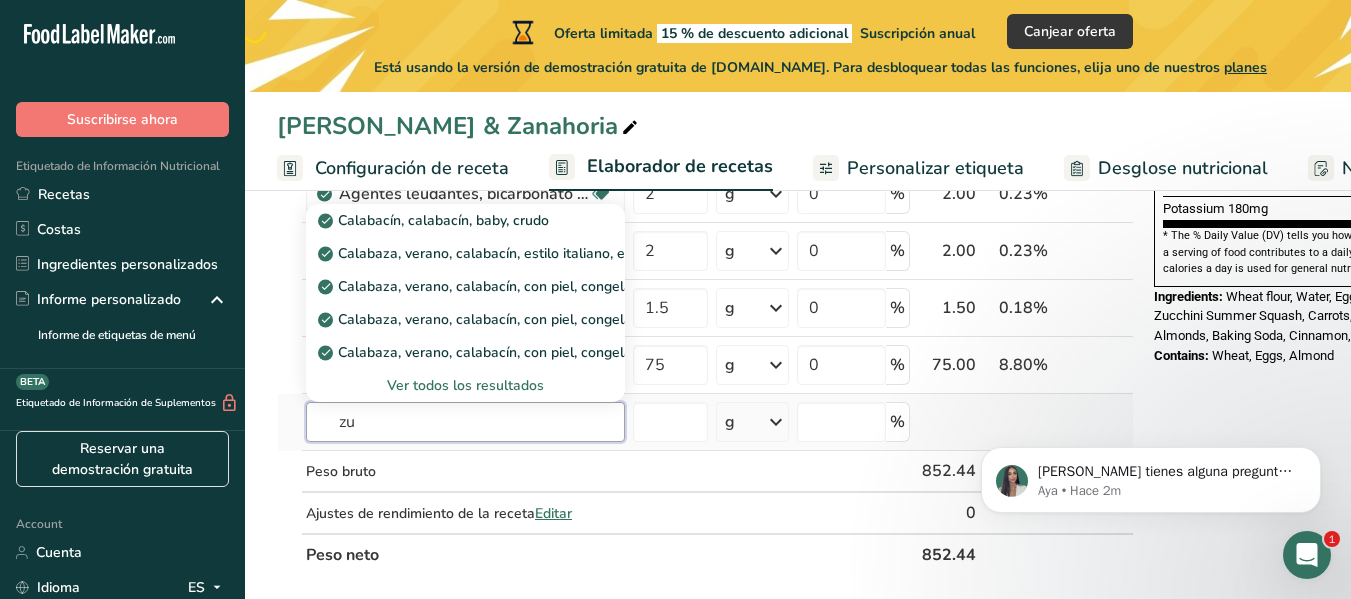 type on "z" 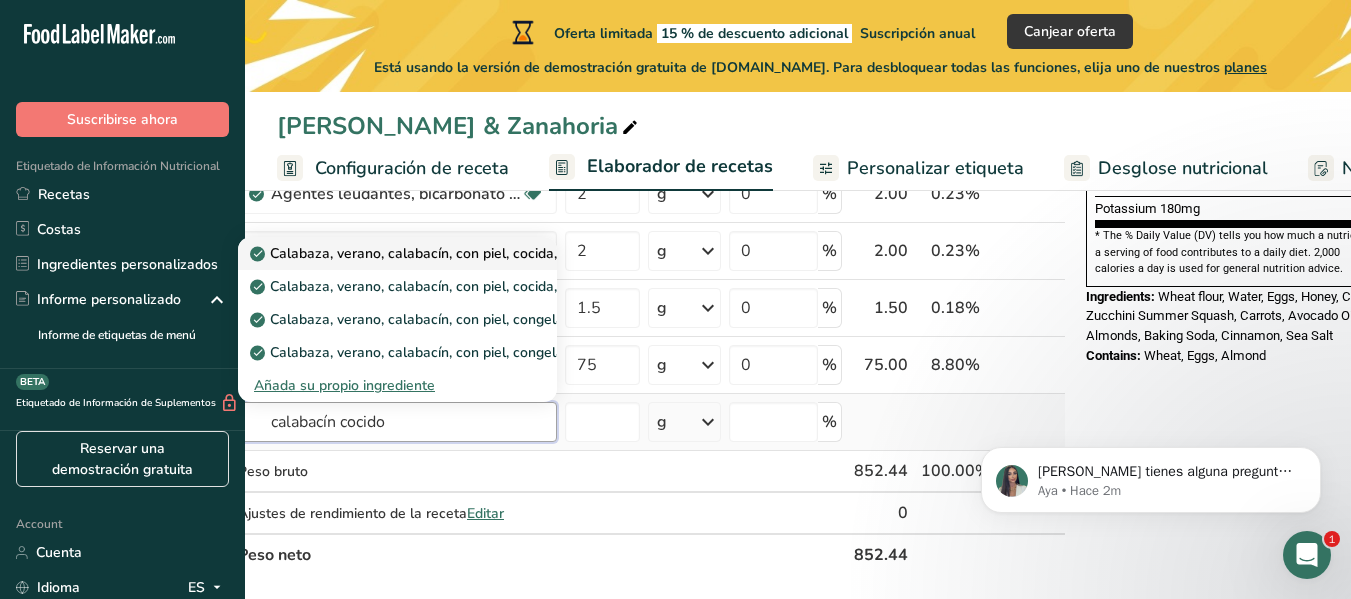 scroll, scrollTop: 0, scrollLeft: 0, axis: both 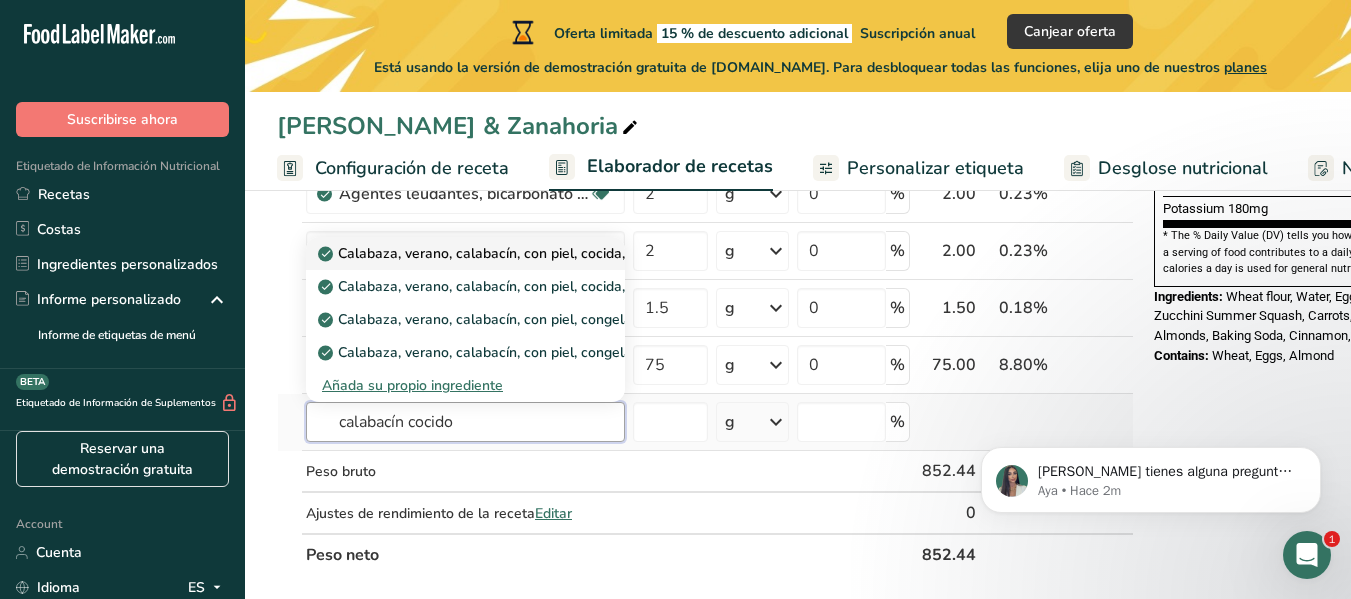 type on "calabacín cocido" 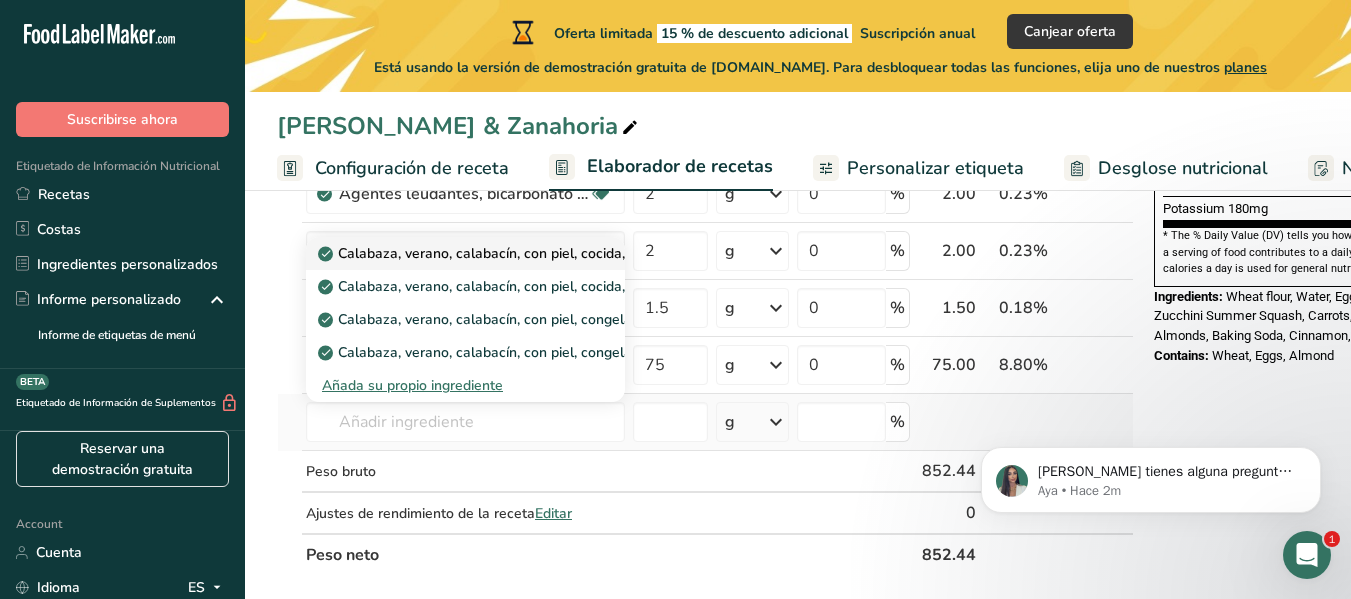 click on "Calabaza, verano, calabacín, con piel, cocida, hervida, escurrida, con sal" at bounding box center [558, 253] 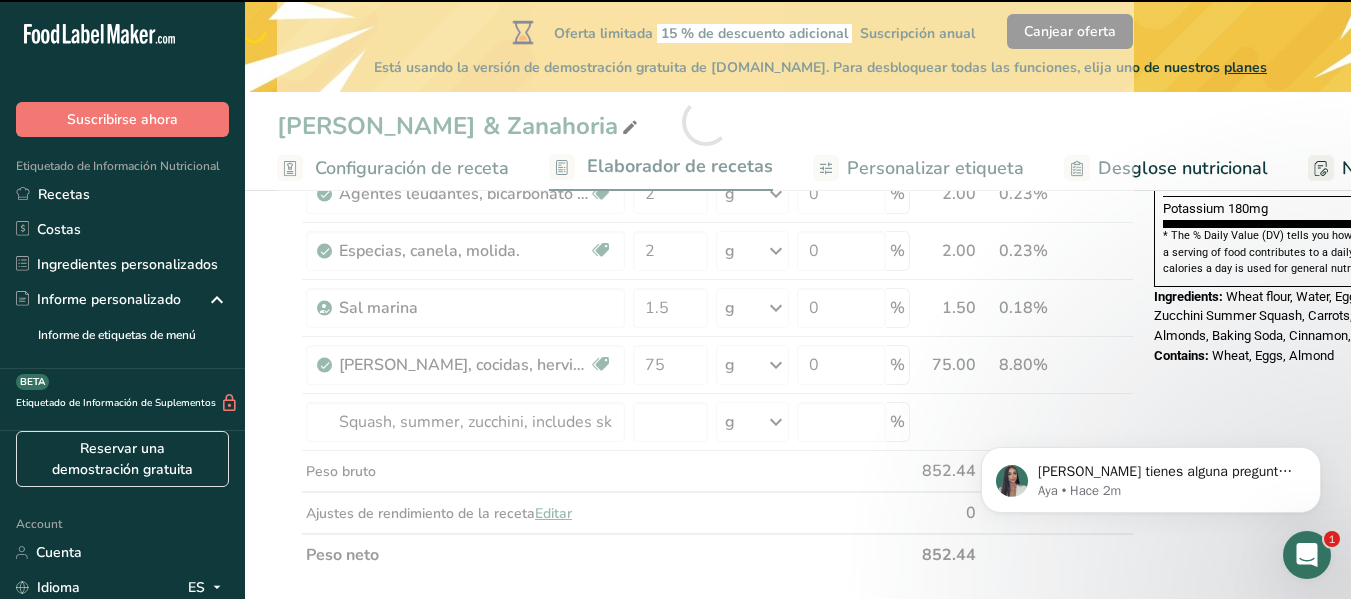 type on "0" 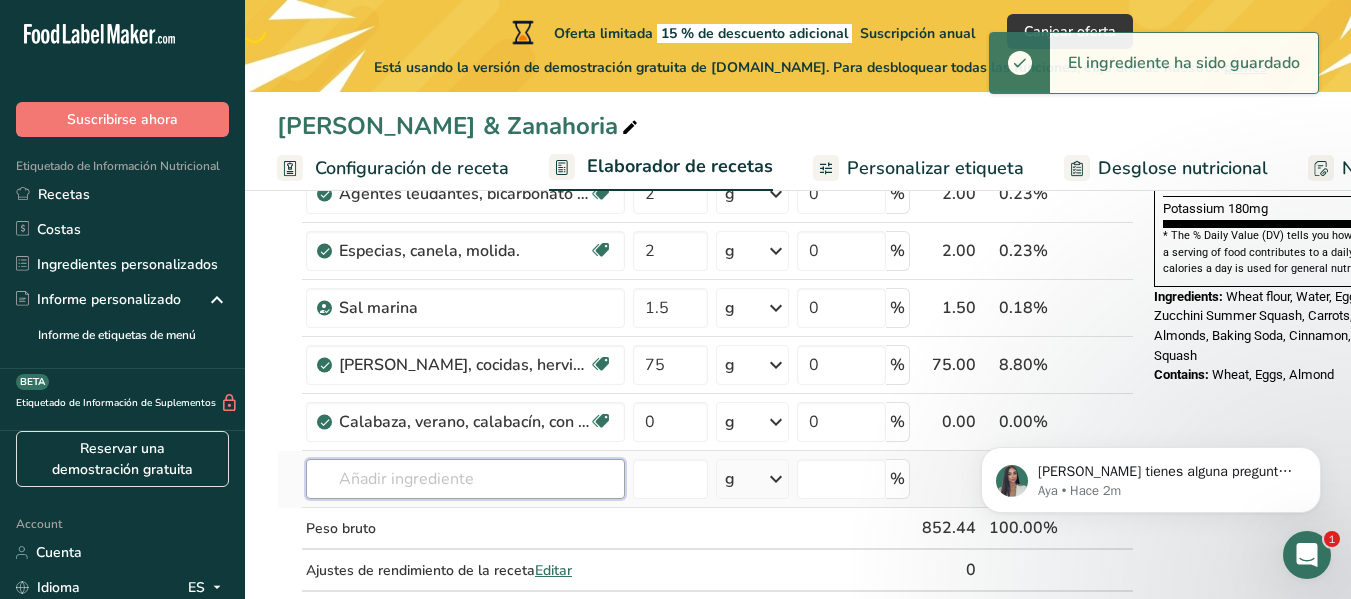 click at bounding box center [465, 479] 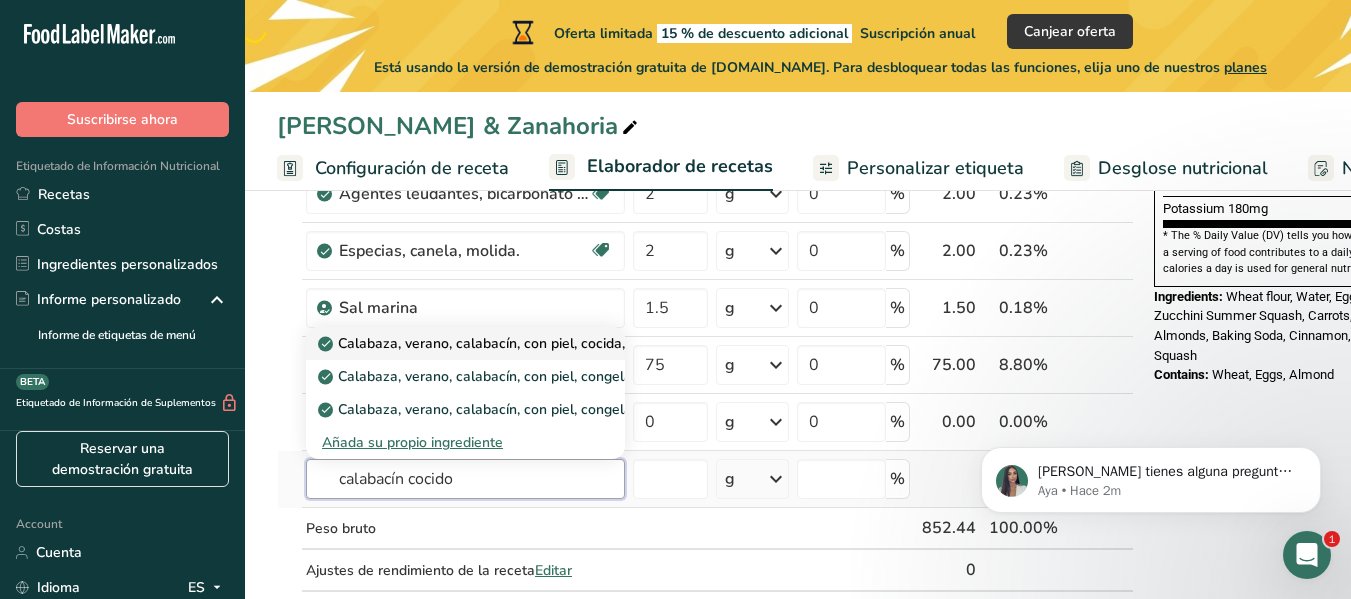 type on "calabacín cocido" 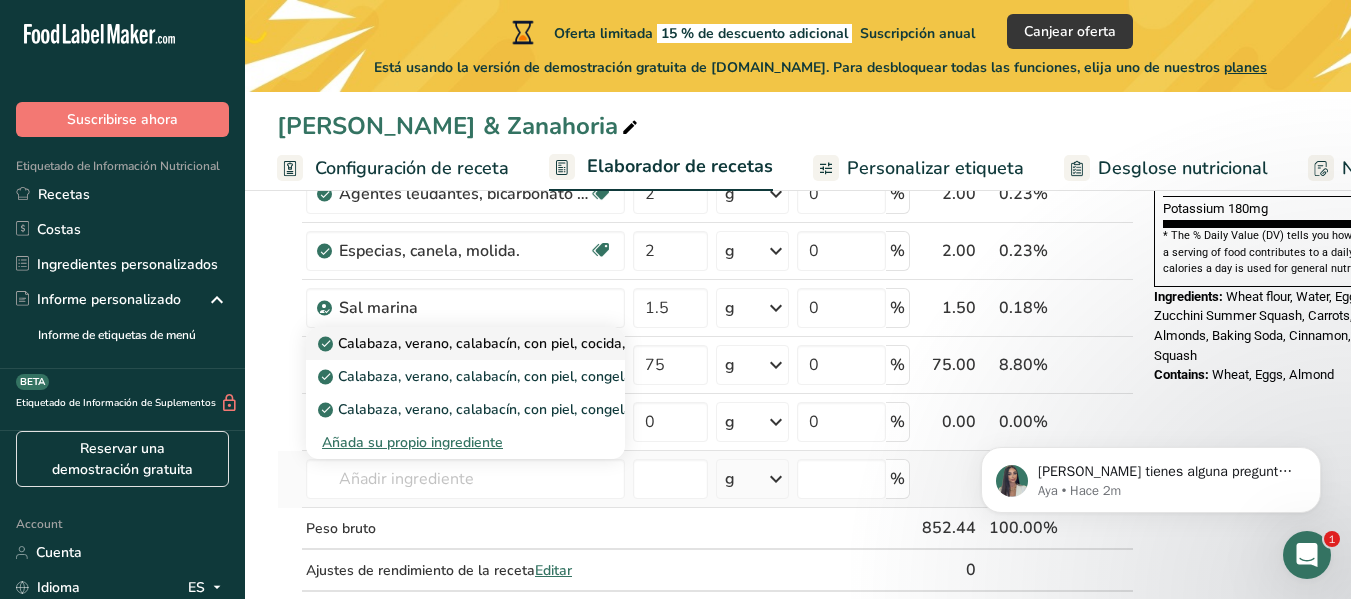 click on "Calabaza, verano, calabacín, con piel, cocida, hervida, escurrida, sin sal" at bounding box center [556, 343] 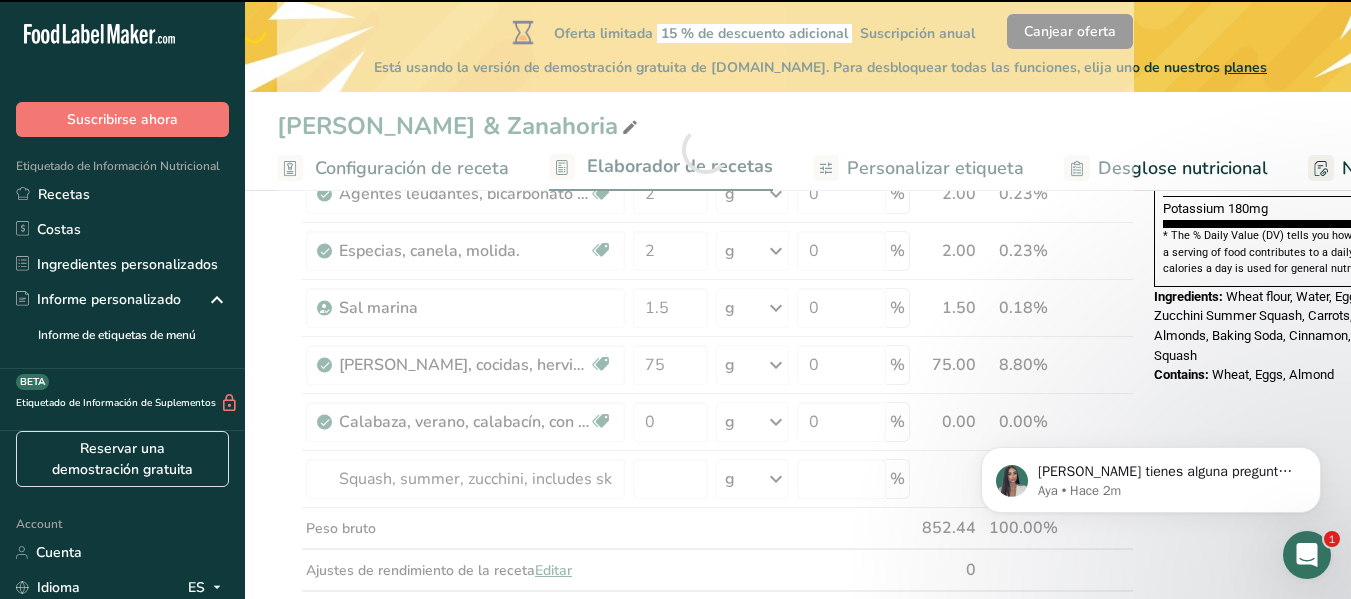 type on "0" 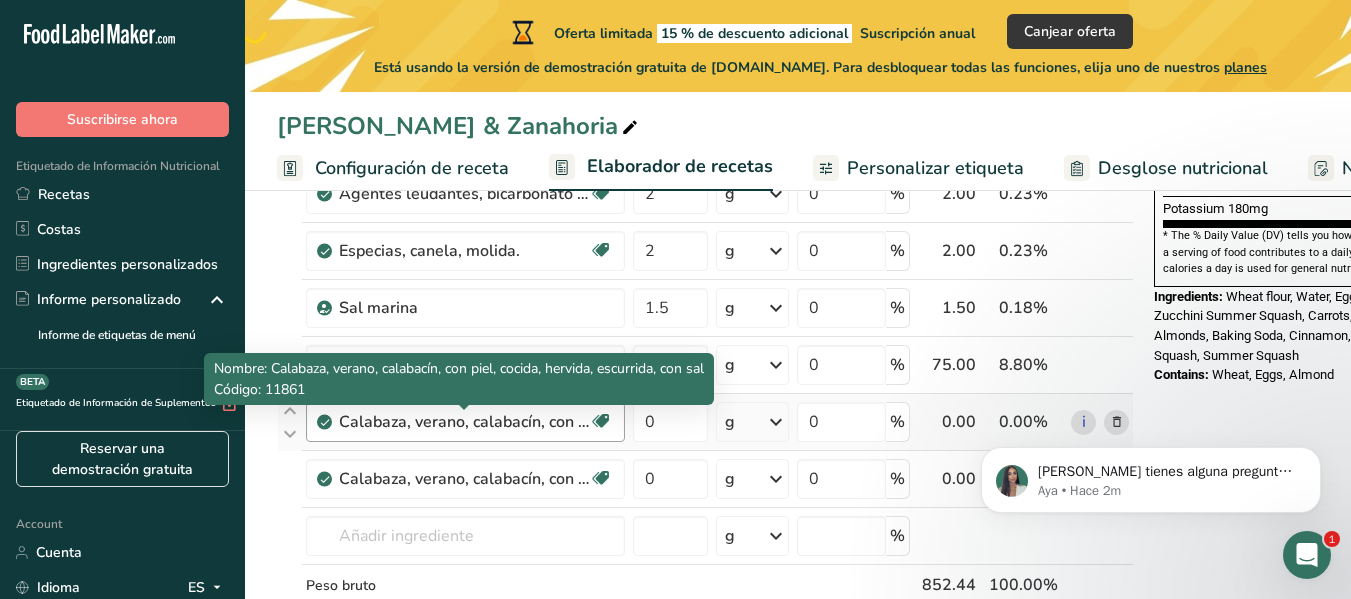 click on "Calabaza, verano, calabacín, con piel, cocida, hervida, escurrida, con sal" at bounding box center (464, 422) 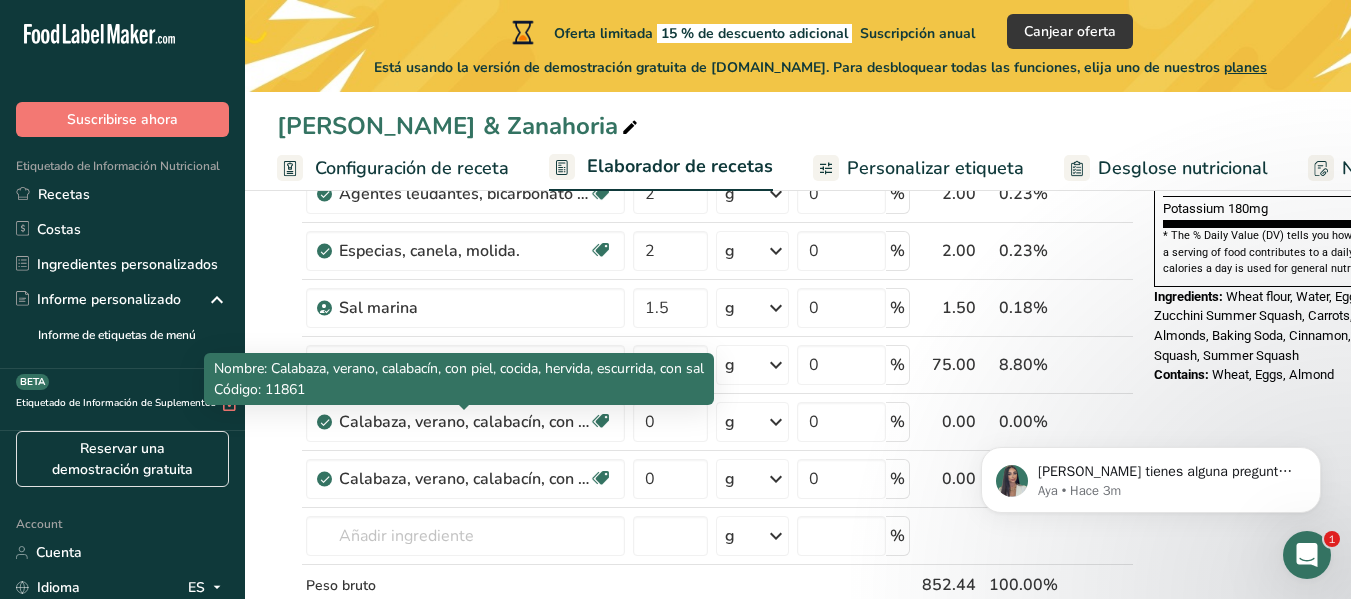drag, startPoint x: 1374, startPoint y: 835, endPoint x: 1105, endPoint y: 418, distance: 496.23584 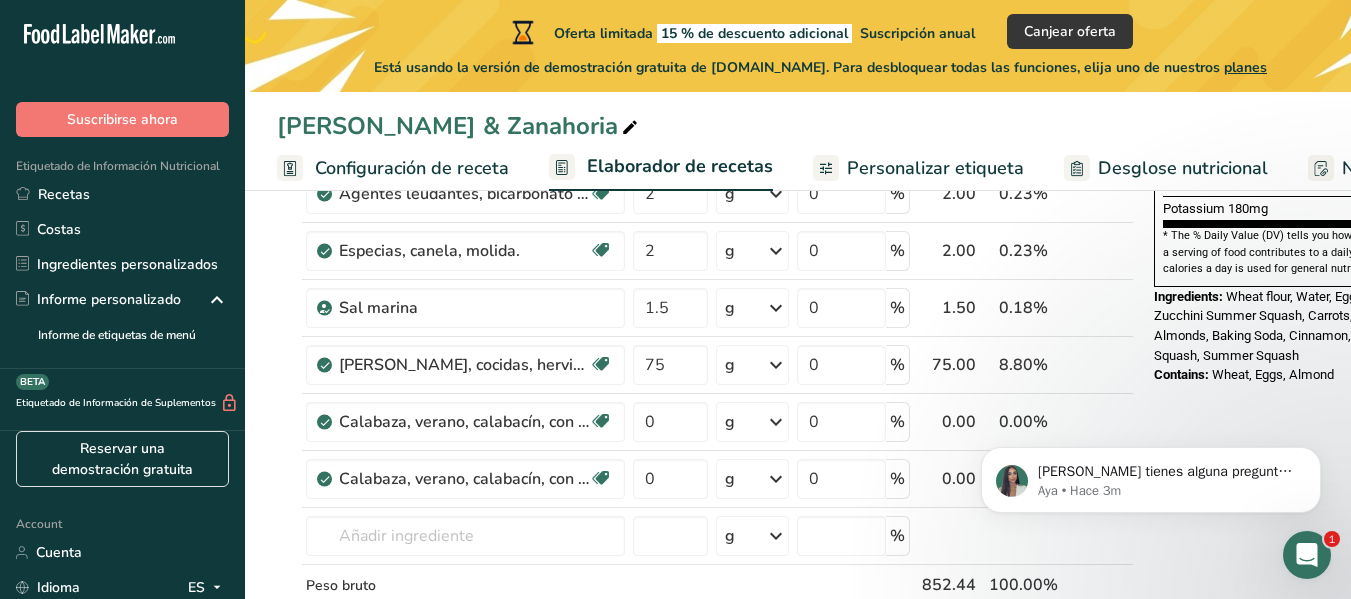click on "Si tienes alguna pregunta no dudes en consultarnos. ¡Estamos aquí para ayudarte! 😊 Aya • Hace 3m" at bounding box center (1151, 388) 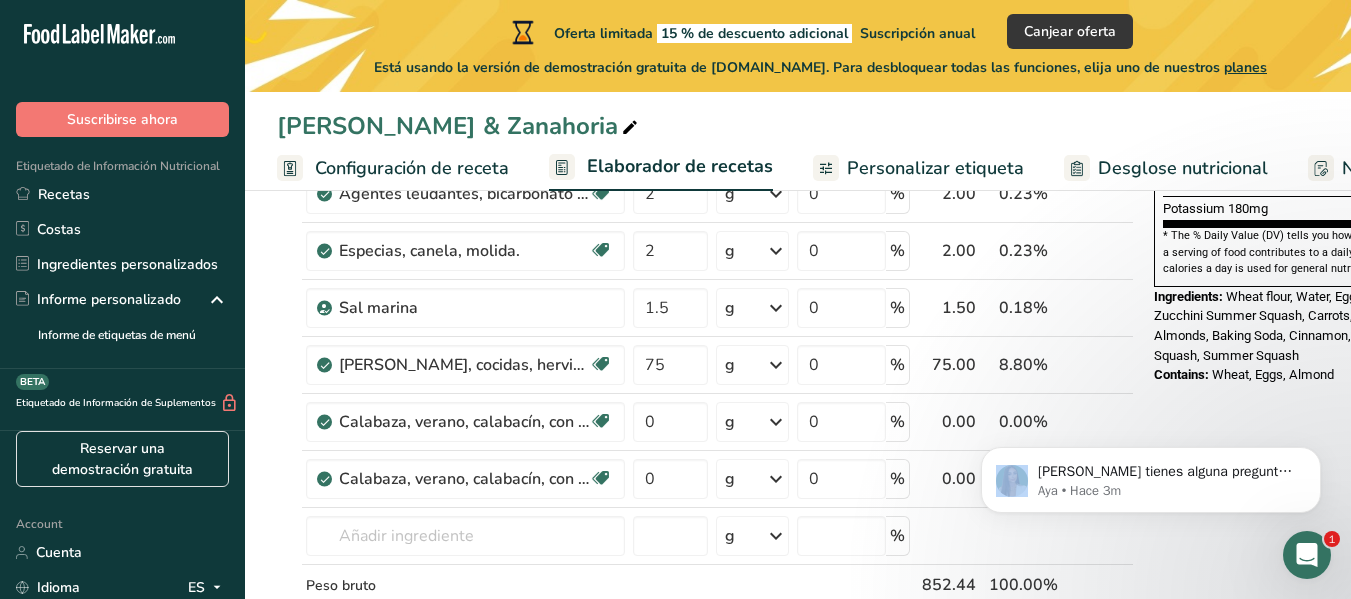 click on "Si tienes alguna pregunta no dudes en consultarnos. ¡Estamos aquí para ayudarte! 😊 Aya • Hace 3m" at bounding box center [1151, 388] 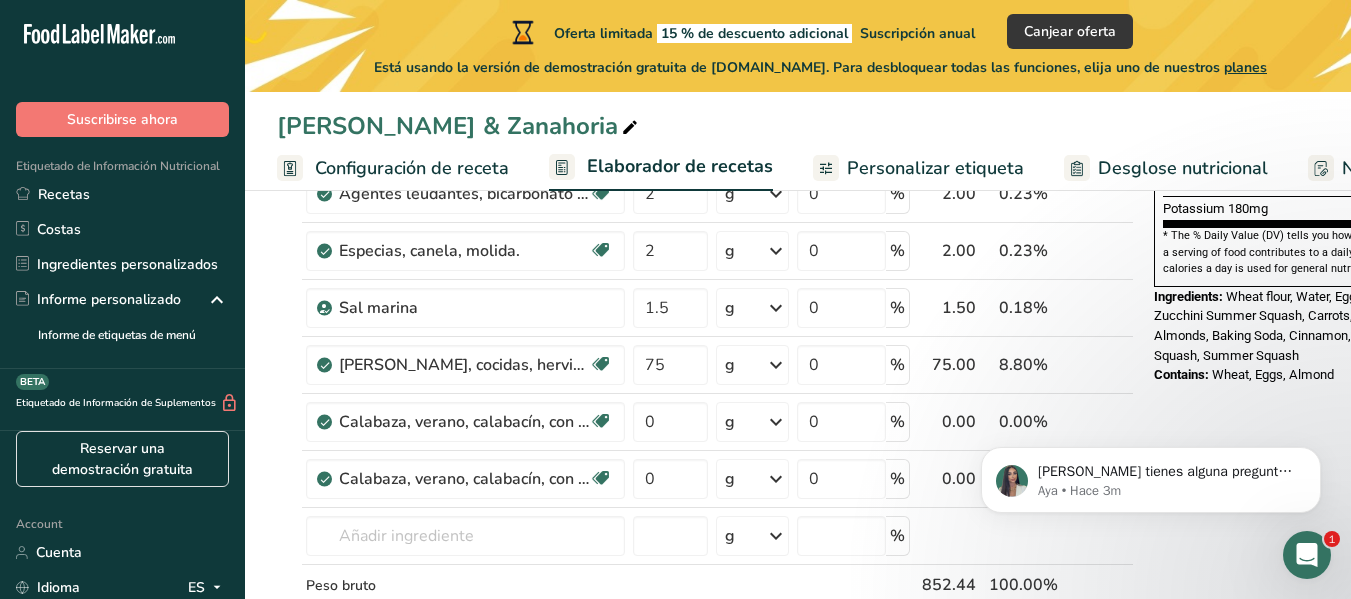 click on "Si tienes alguna pregunta no dudes en consultarnos. ¡Estamos aquí para ayudarte! 😊 Aya • Hace 3m" at bounding box center [1151, 388] 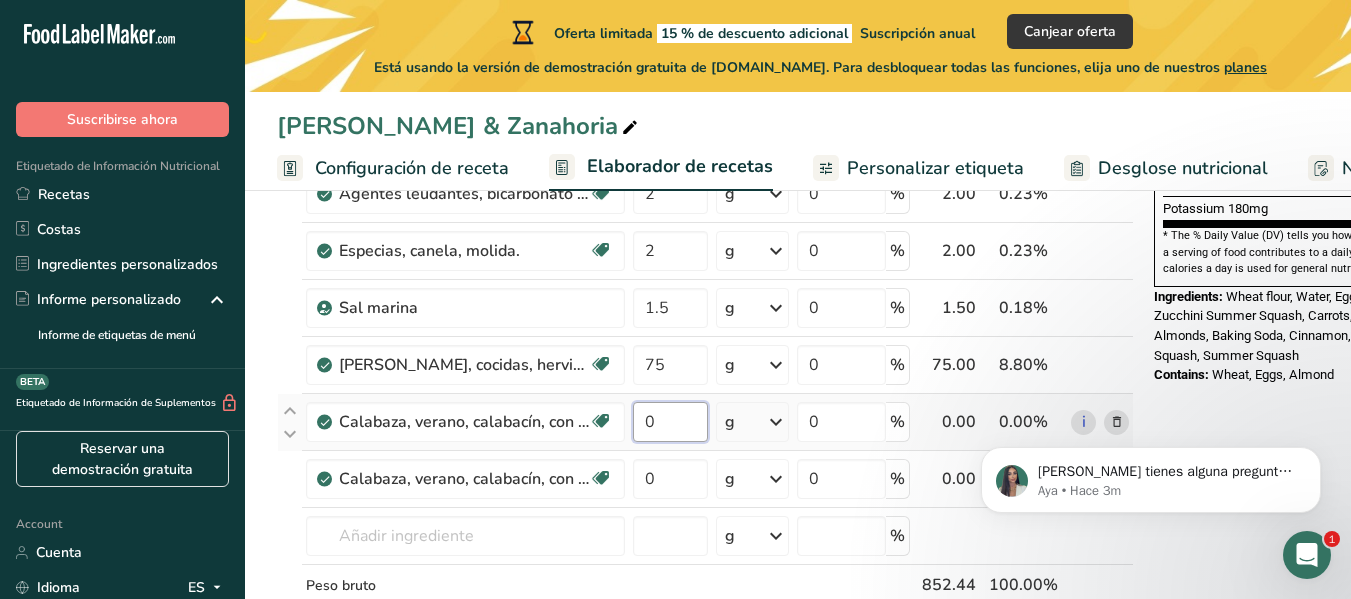 click on "0" at bounding box center [670, 422] 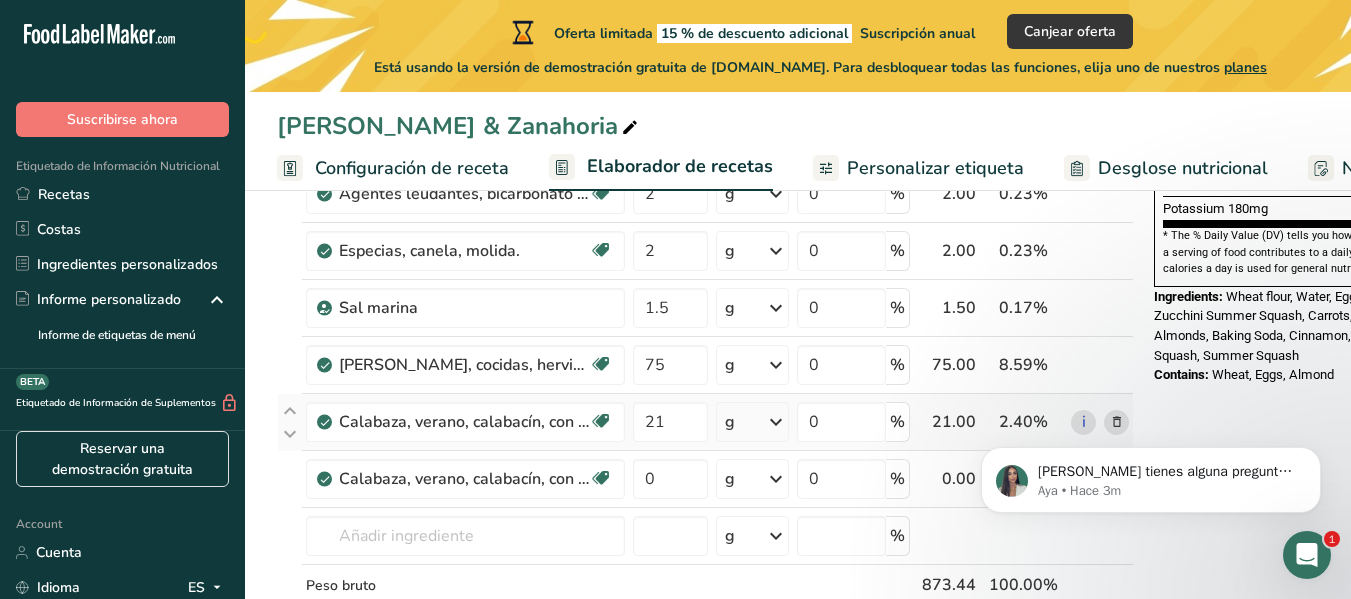 click on "Ingrediente *
Cantidad *
Unidad *
Desperdicio *   .a-a{fill:#347362;}.b-a{fill:#fff;}          Gramos
Porcentaje
Harina de trigo, integral
Libre de lácteos
Vegano
Vegetariano
Libre de soja
1.5
cup
Porciones
1 cup
Unidades de peso
g
kg
mg
Ver más
Unidades de volumen
litro
Las unidades de volumen requieren una conversión de densidad. Si conoce la densidad de su ingrediente, introdúzcala a continuación. De lo contrario, haga clic en "RIA", nuestra asistente regulatoria de IA, quien podrá ayudarle.
lb/pie³
g/cm³
Confirmar
mL" at bounding box center [705, 178] 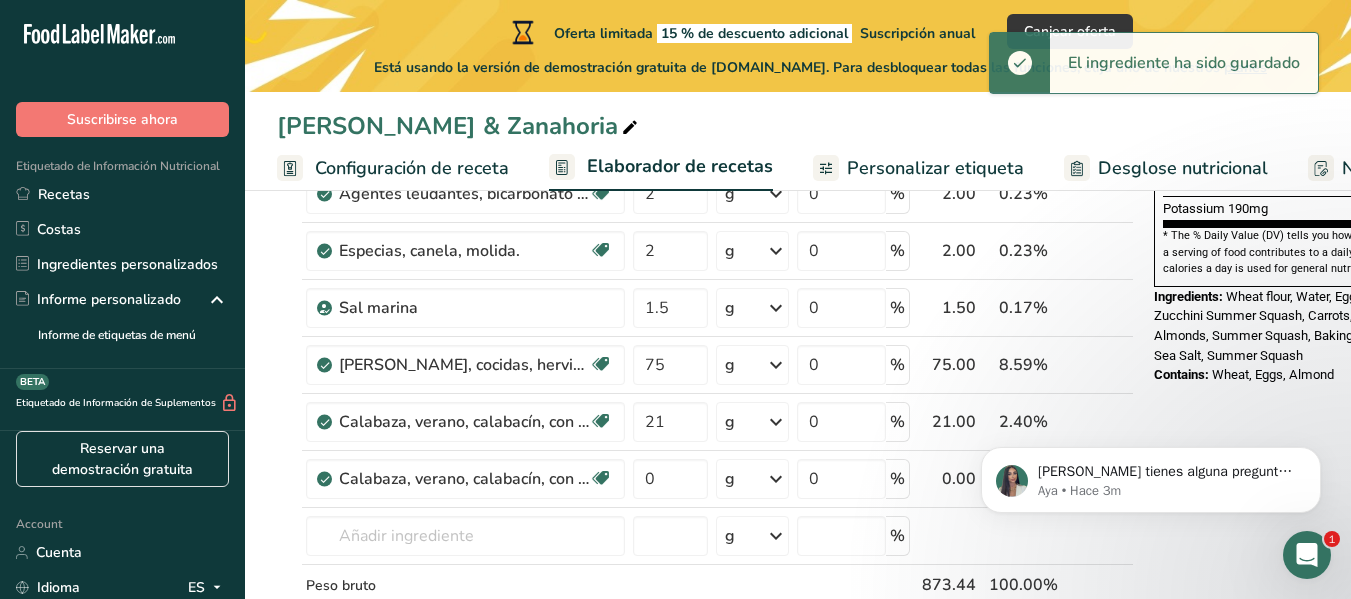 click on "Si tienes alguna pregunta no dudes en consultarnos. ¡Estamos aquí para ayudarte! 😊 Aya • Hace 3m" at bounding box center [1151, 388] 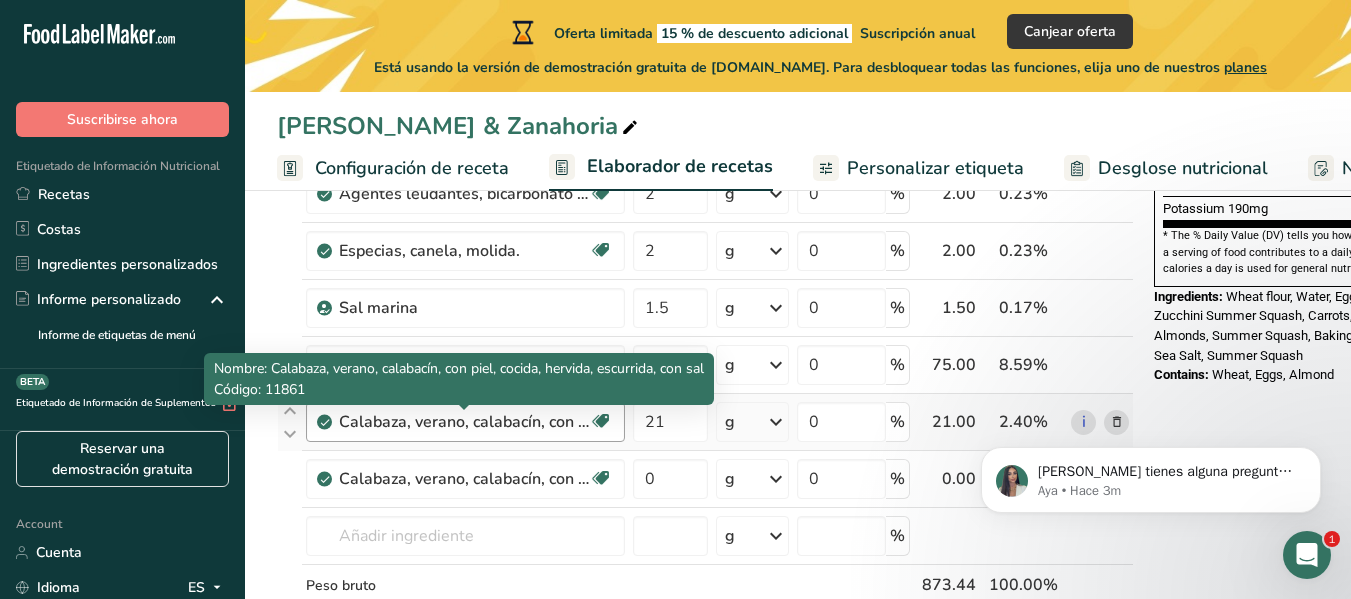 click on "Calabaza, verano, calabacín, con piel, cocida, hervida, escurrida, con sal" at bounding box center [464, 422] 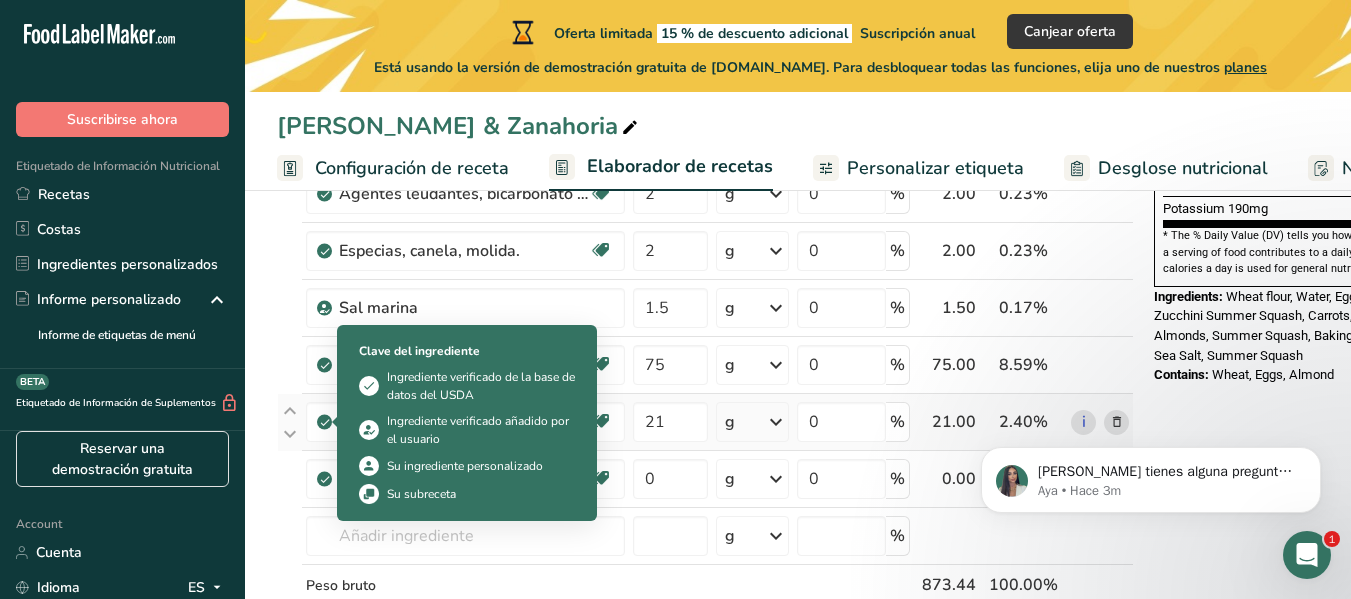 click at bounding box center (325, 422) 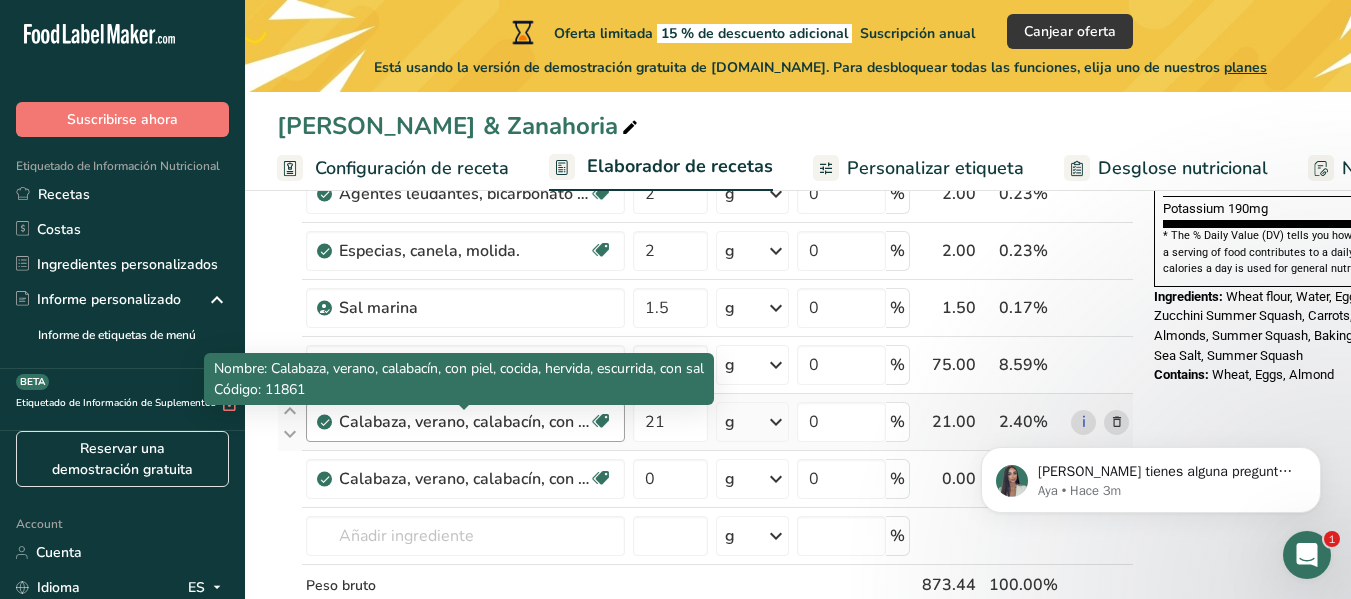 scroll, scrollTop: 845, scrollLeft: 0, axis: vertical 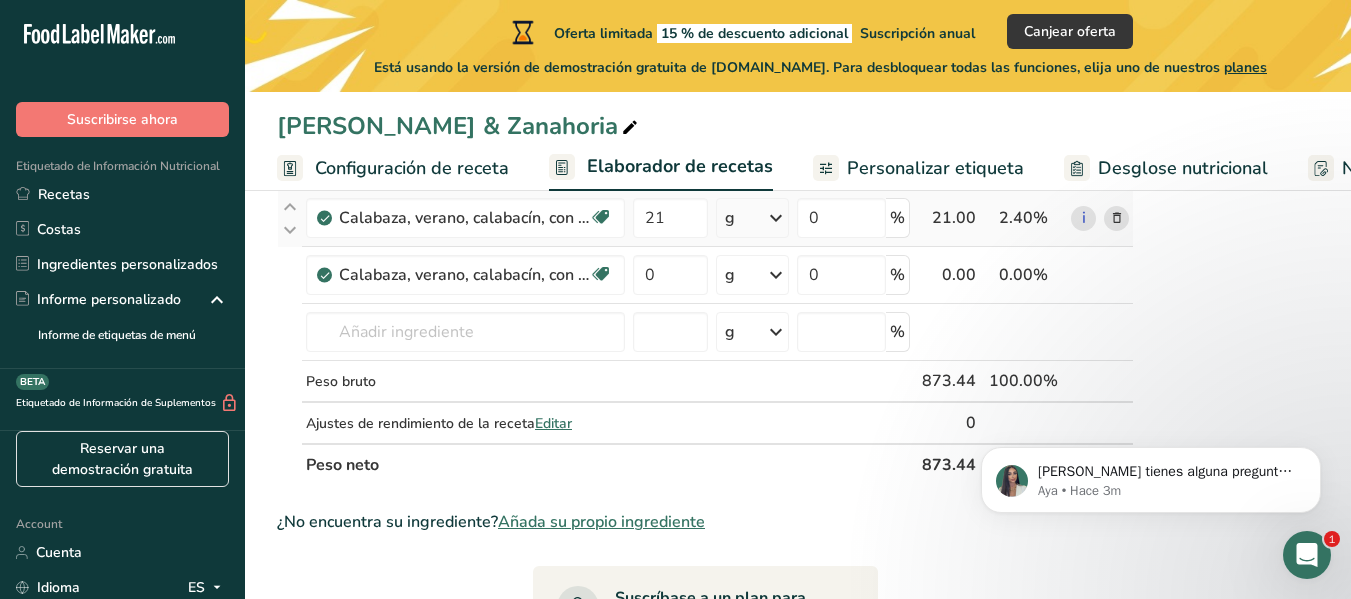 click at bounding box center [1117, 218] 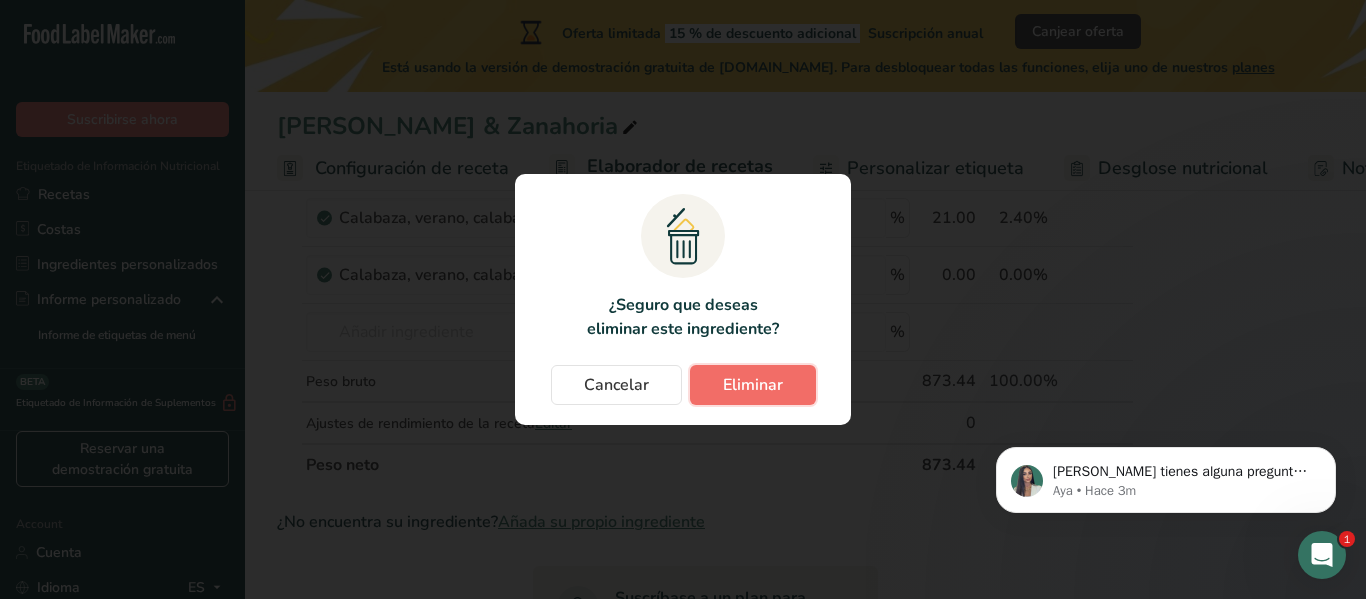 click on "Eliminar" at bounding box center [753, 385] 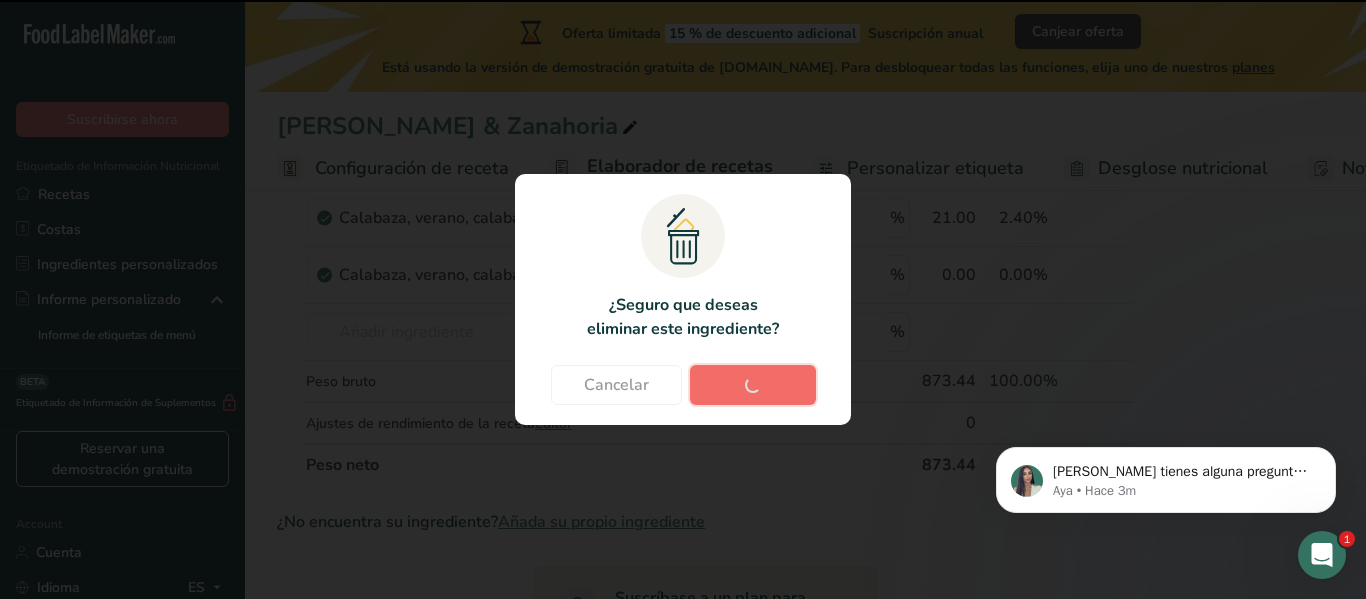 type on "0" 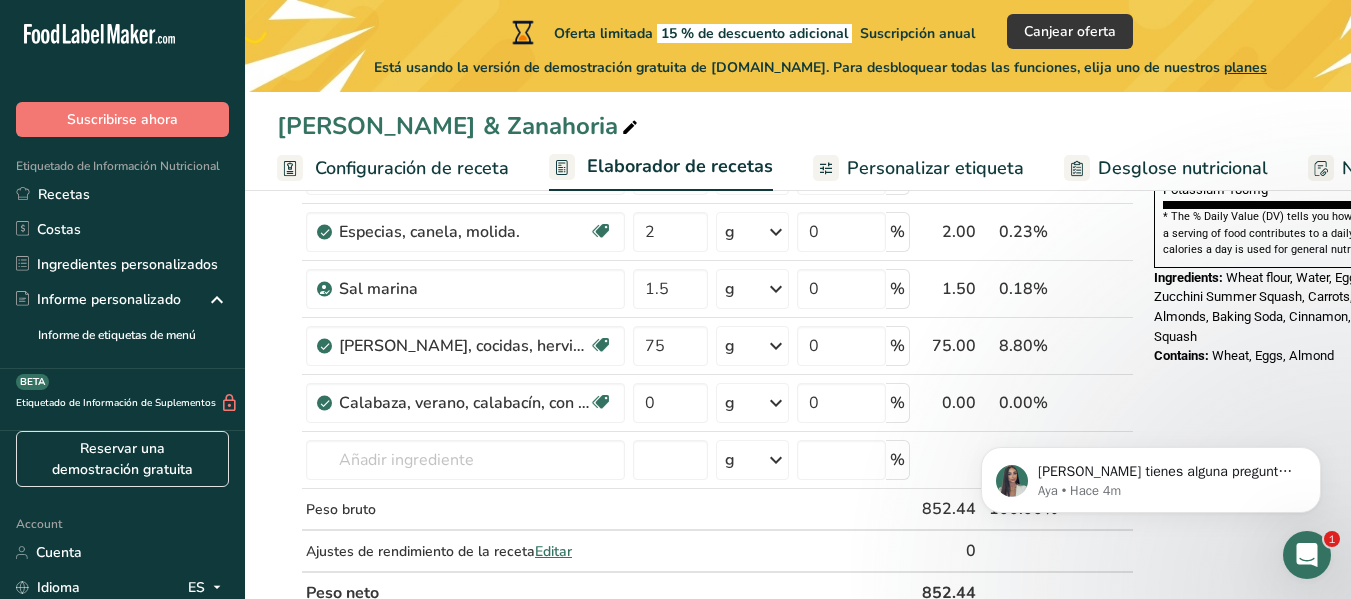 scroll, scrollTop: 661, scrollLeft: 0, axis: vertical 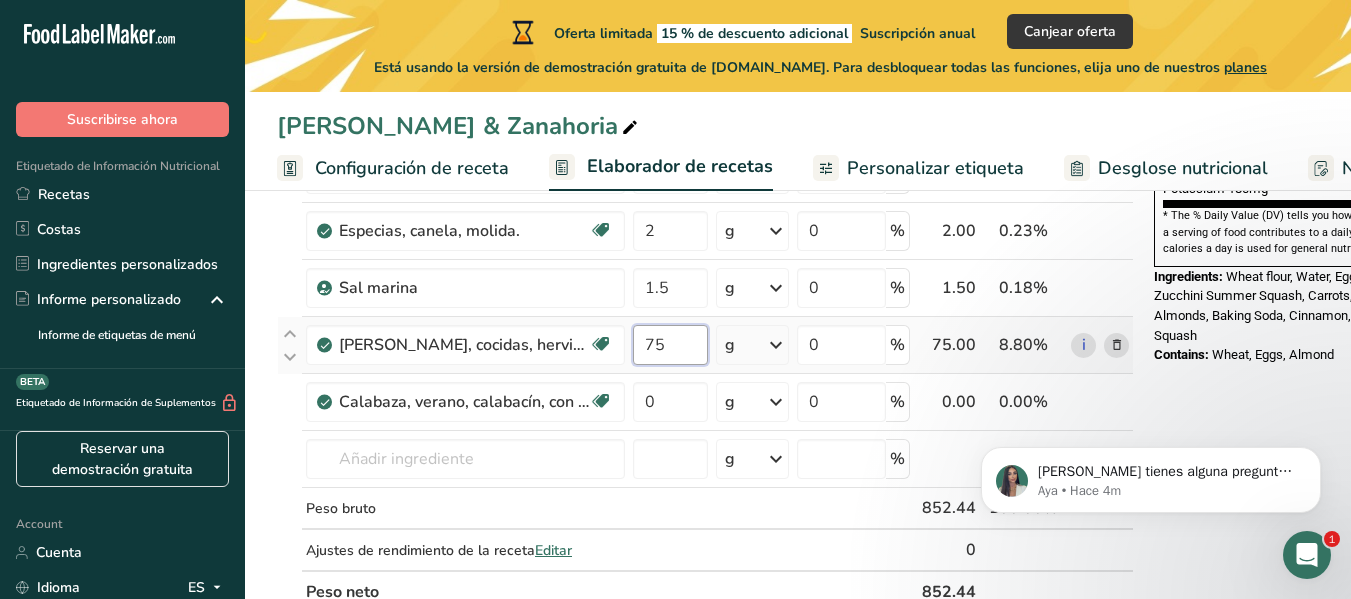 click on "75" at bounding box center [670, 345] 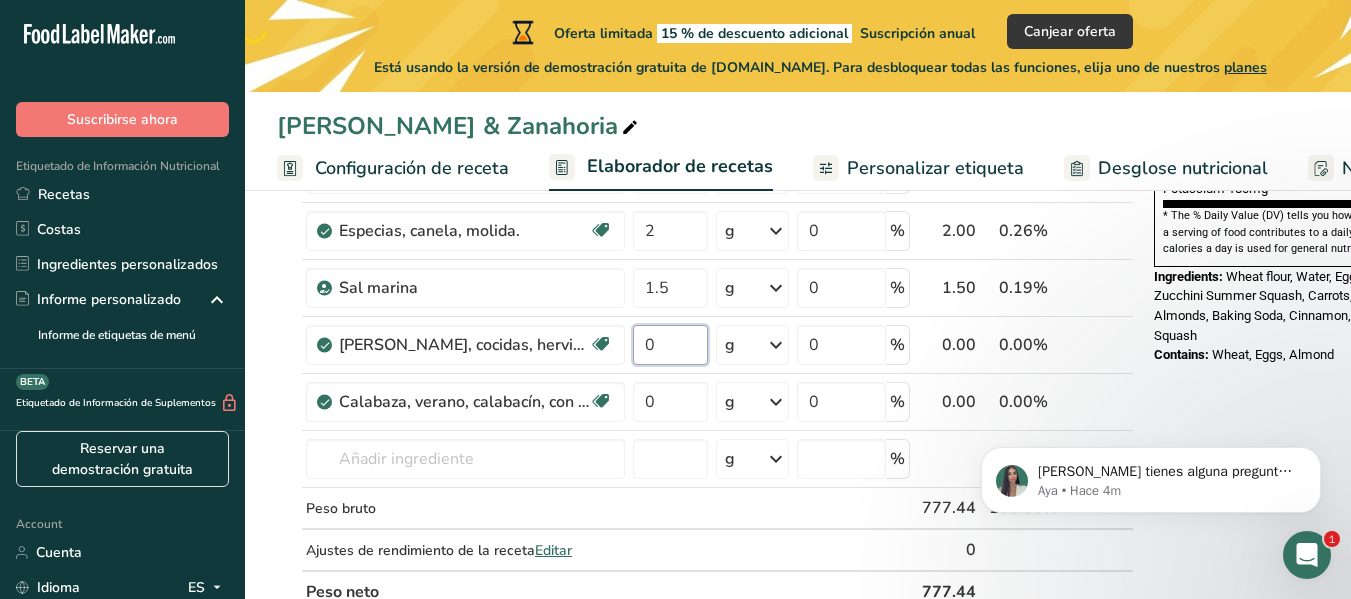 type on "0" 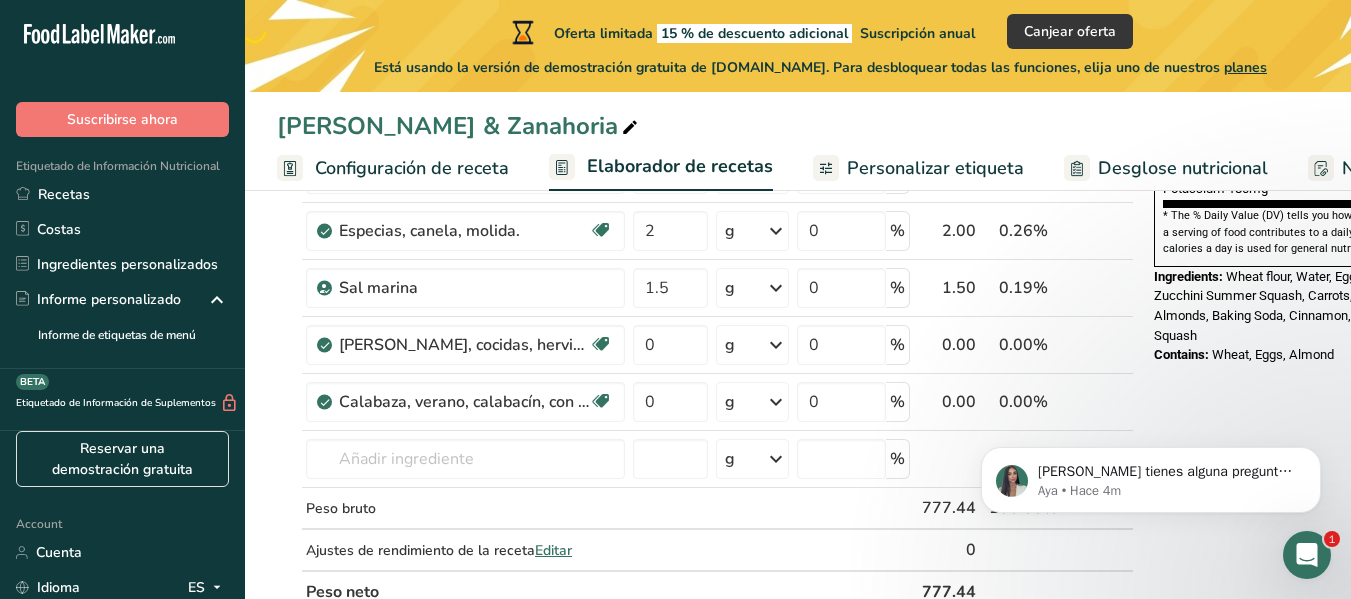 click on "Nutrition Facts
9 Servings Per Container
Serving Size
95g
Amount Per Serving
Calories
% Daily Value *
Total Fat
Saturated Fat
1.5g
6%
Trans  Fat
0g
Cholesterol
40mg
14%
Sodium
150mg
6%
Total Carbohydrates
Dietary Fiber
3g
11%
Total Sugars
9g
Includes" at bounding box center (1306, 435) 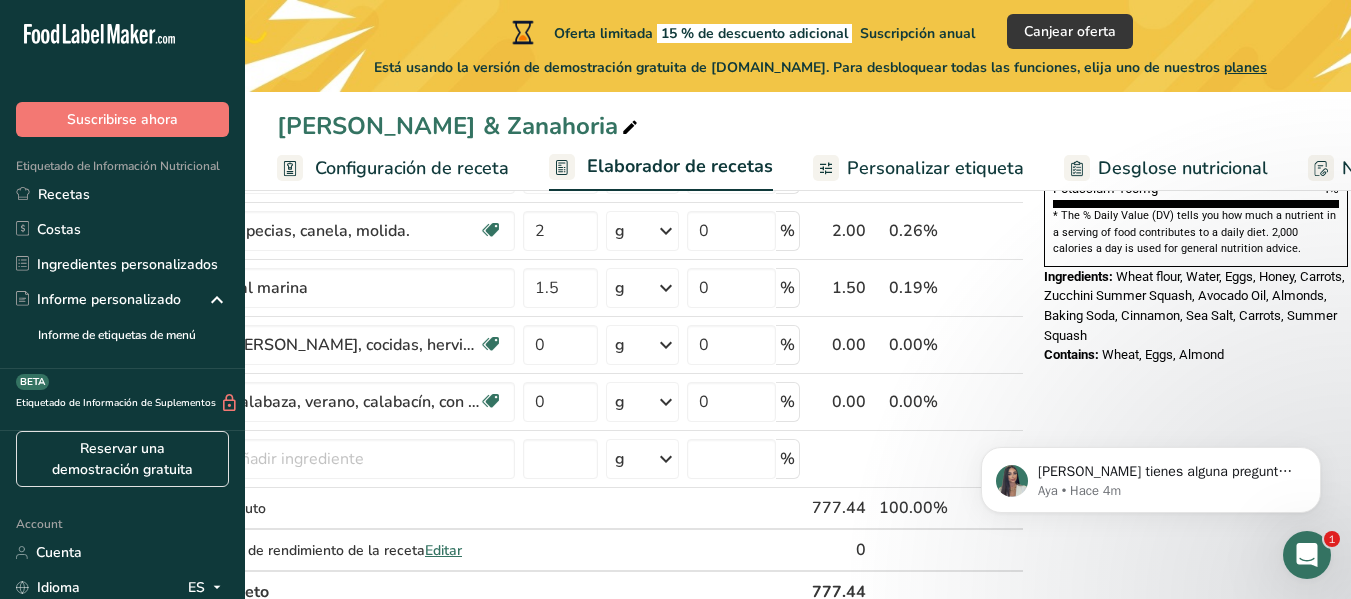 scroll, scrollTop: 0, scrollLeft: 0, axis: both 